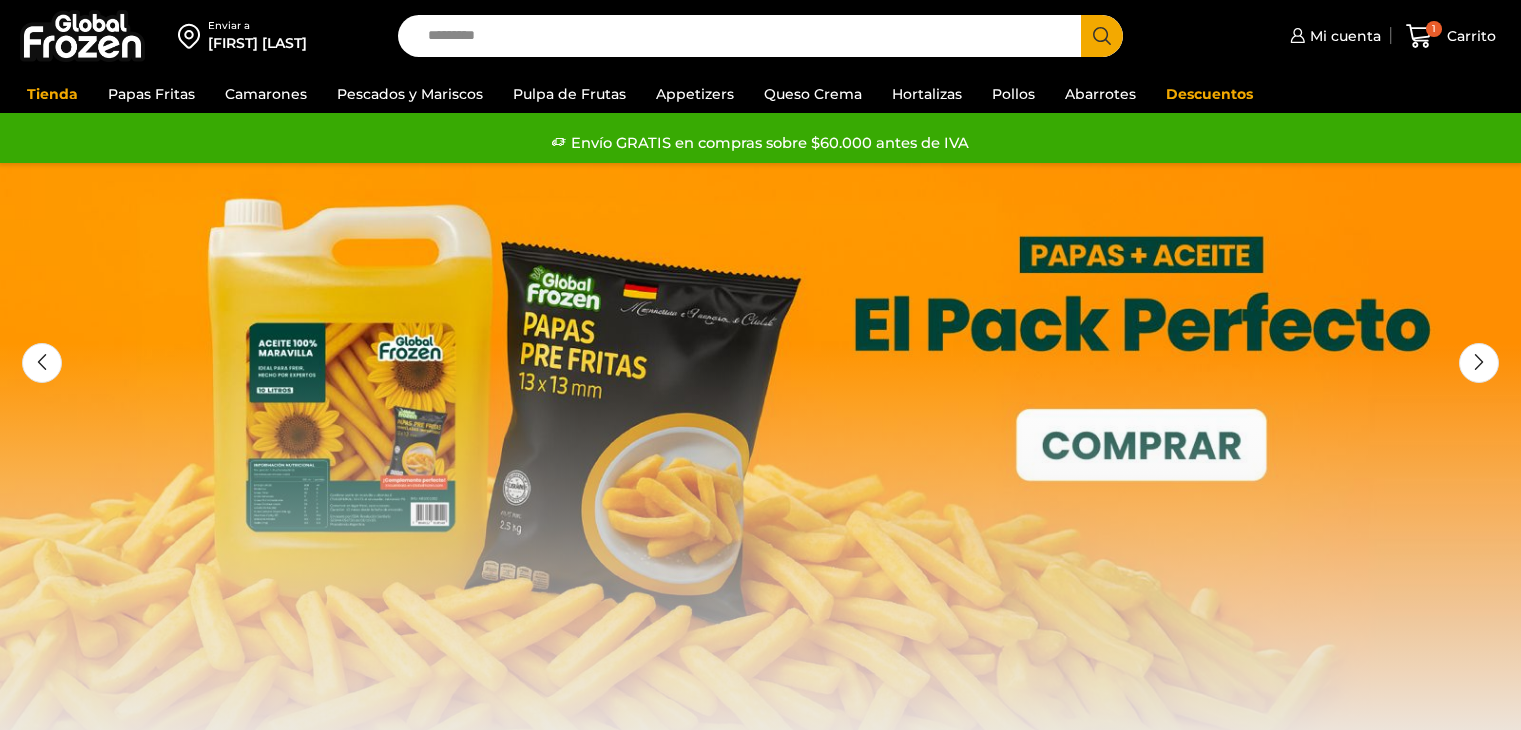 scroll, scrollTop: 0, scrollLeft: 0, axis: both 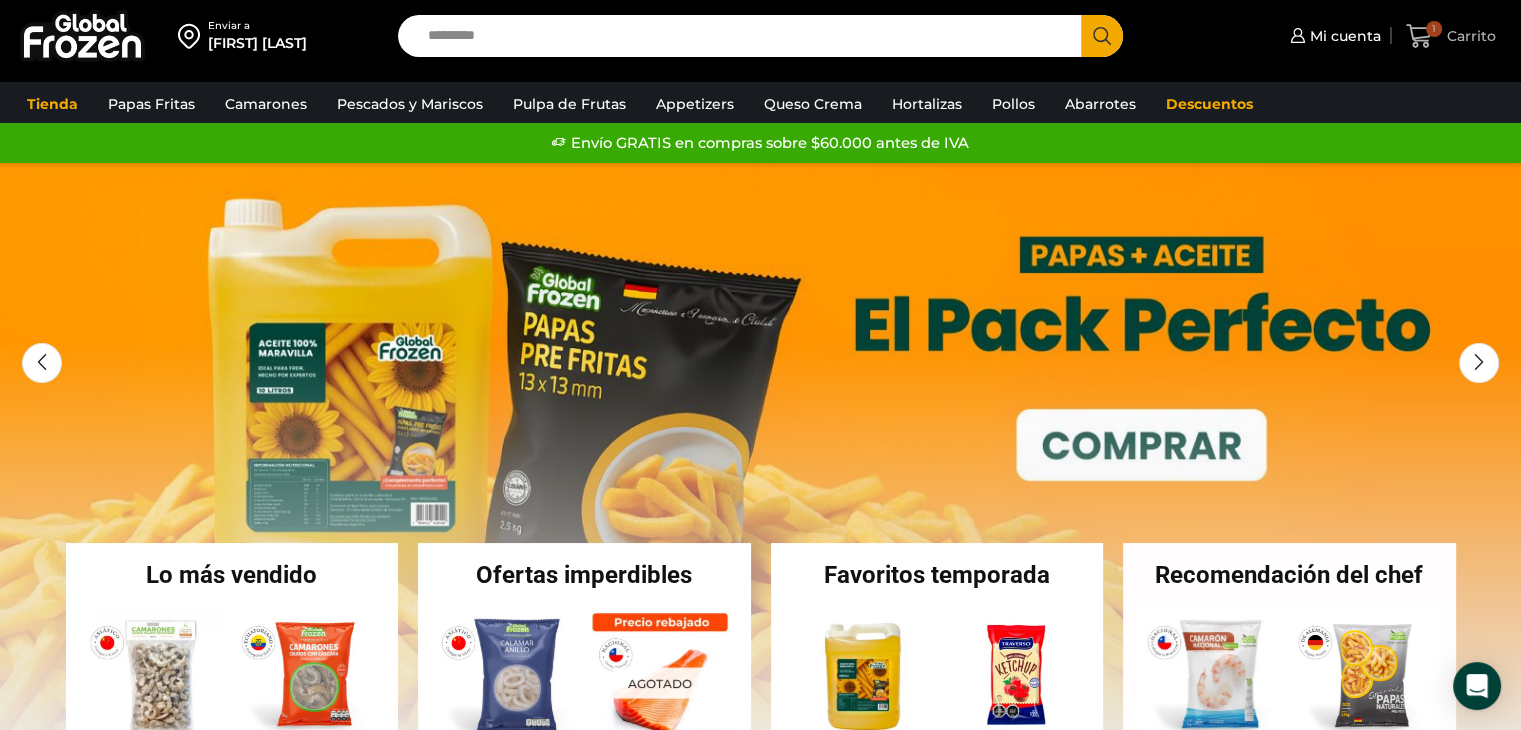 click on "Carrito" at bounding box center (1469, 36) 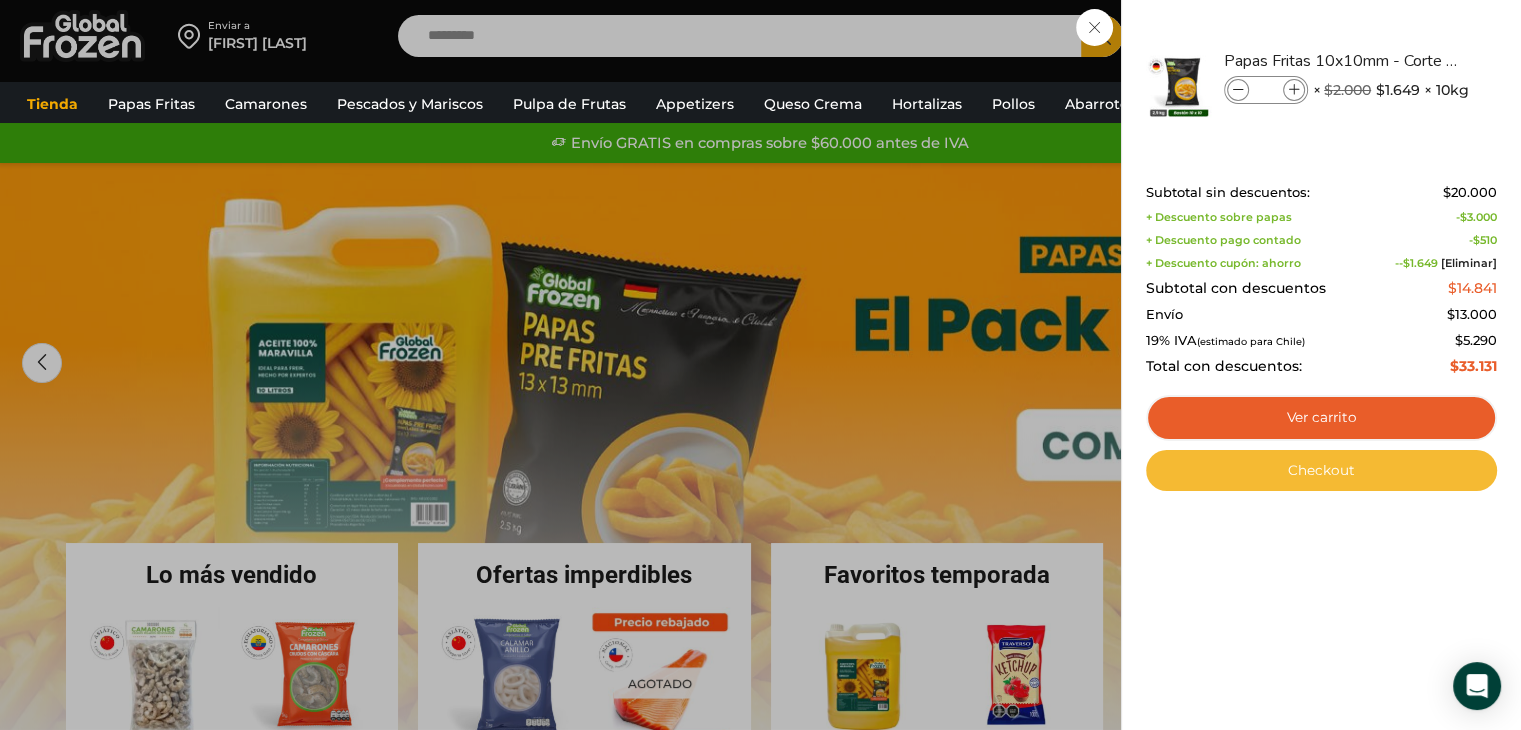 click on "Checkout" at bounding box center (1321, 471) 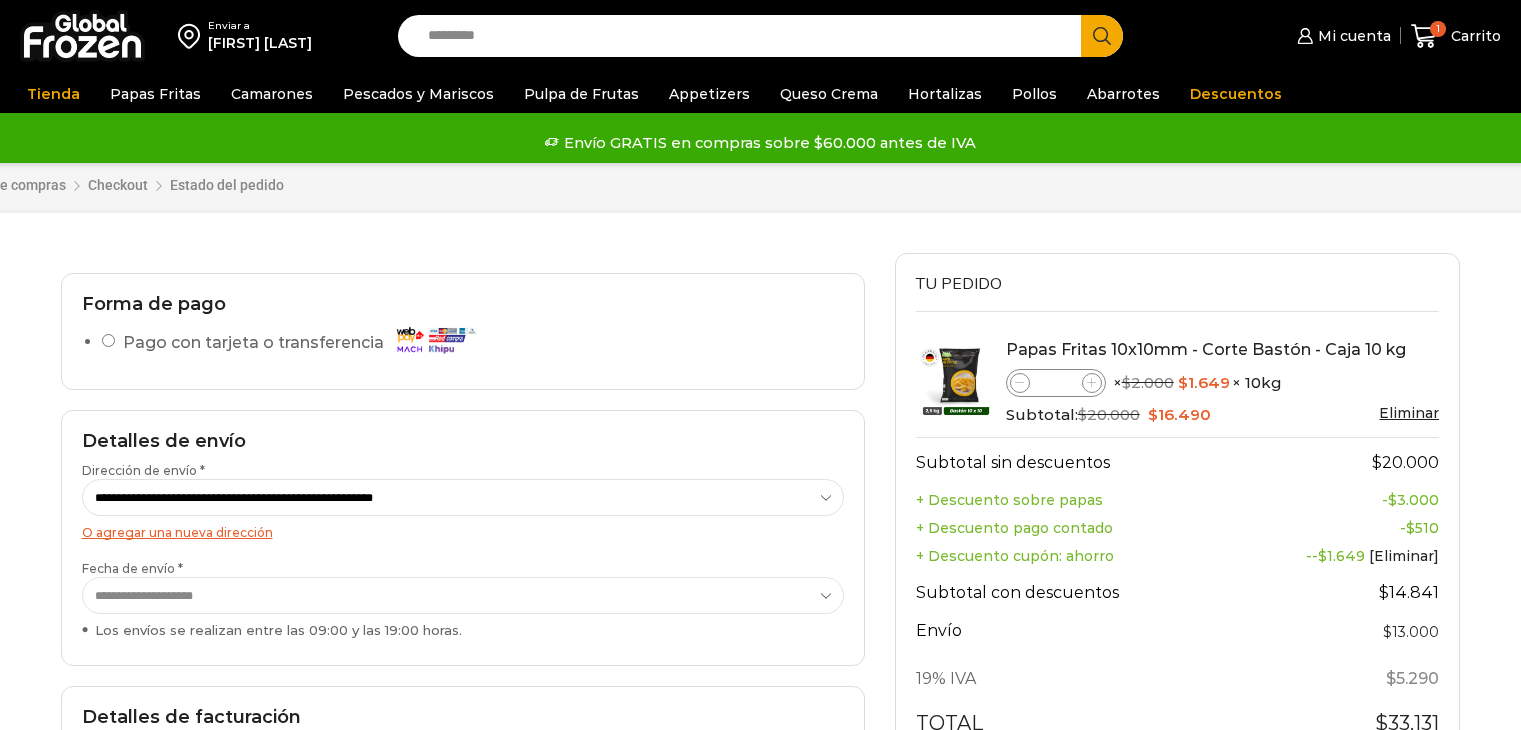 scroll, scrollTop: 0, scrollLeft: 0, axis: both 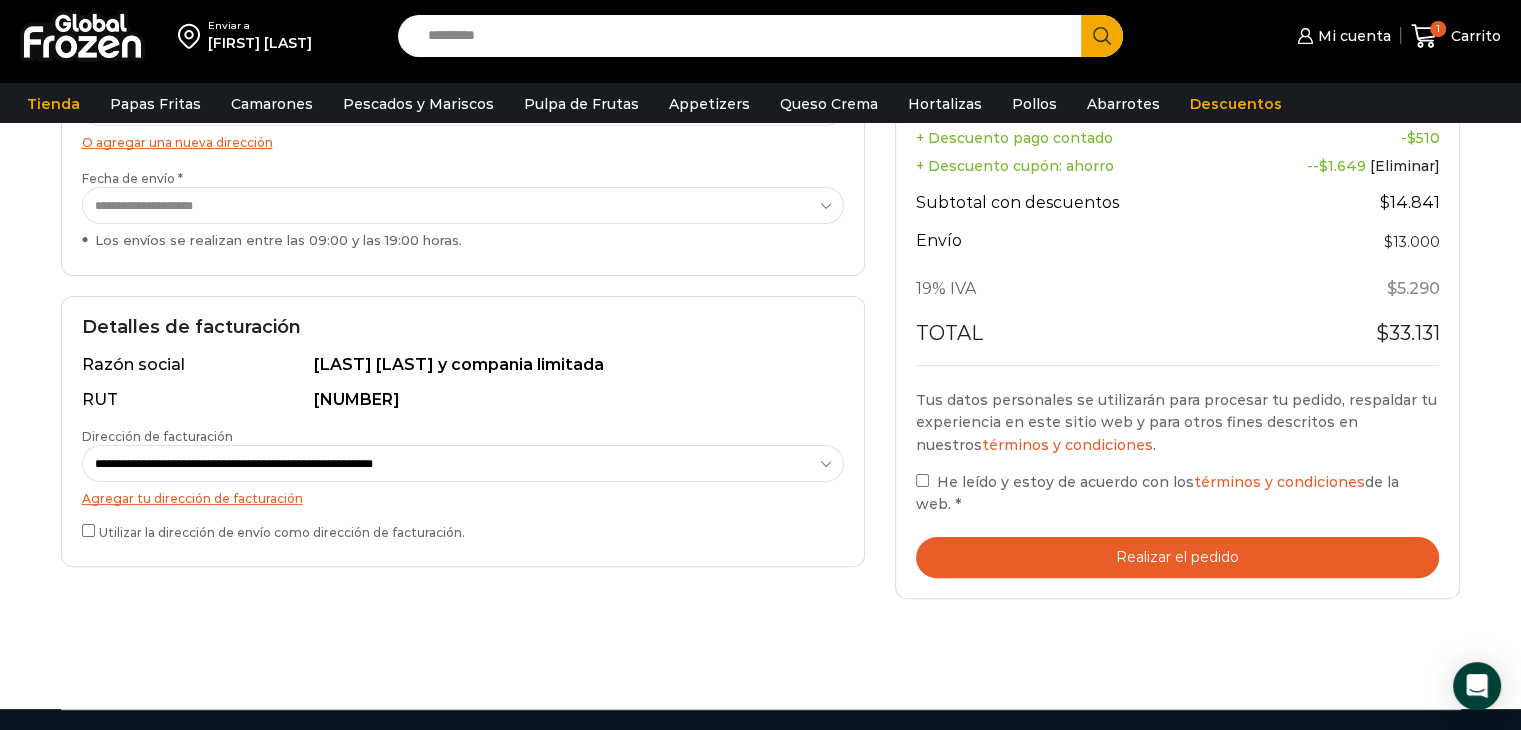 click on "**********" at bounding box center [463, 431] 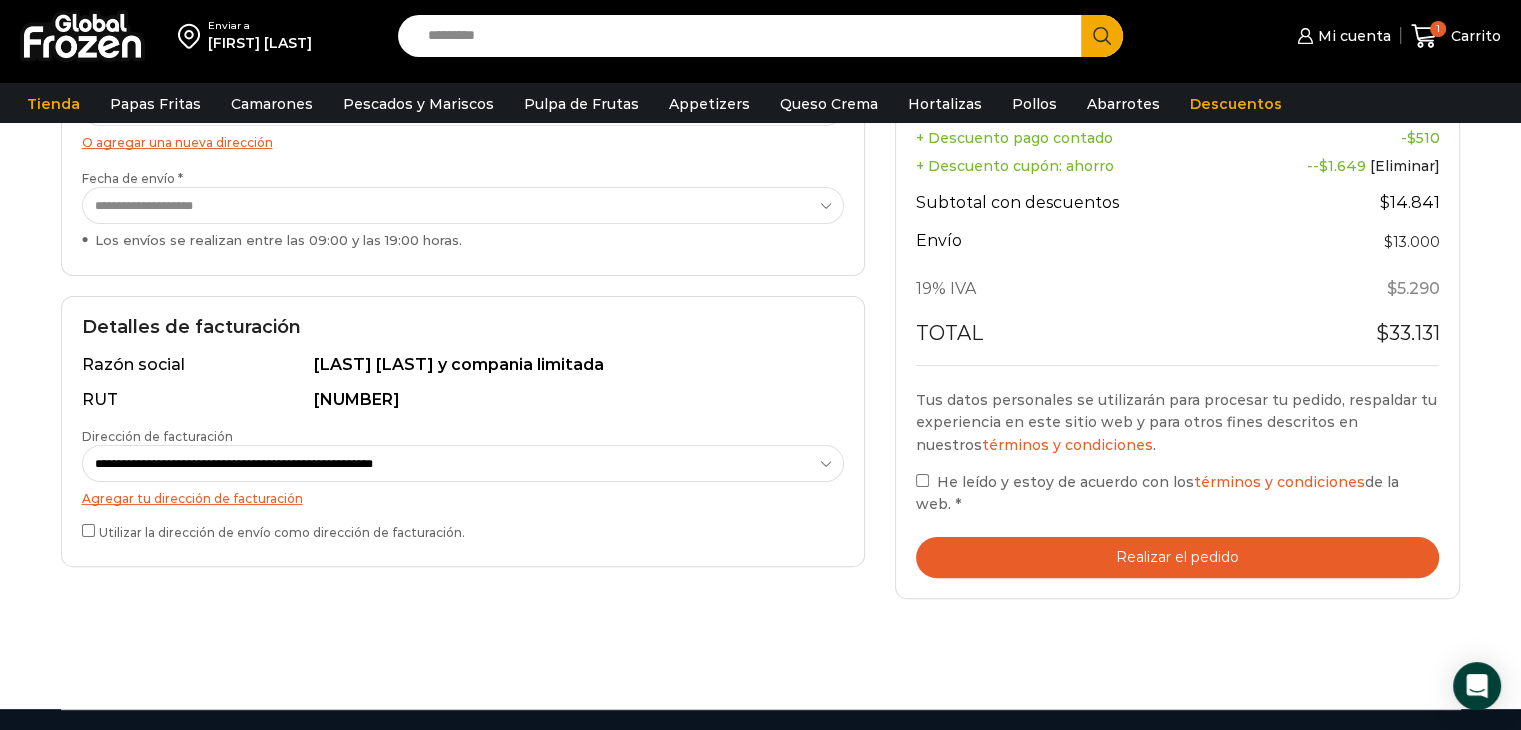 click on "Realizar el pedido" at bounding box center [1178, 557] 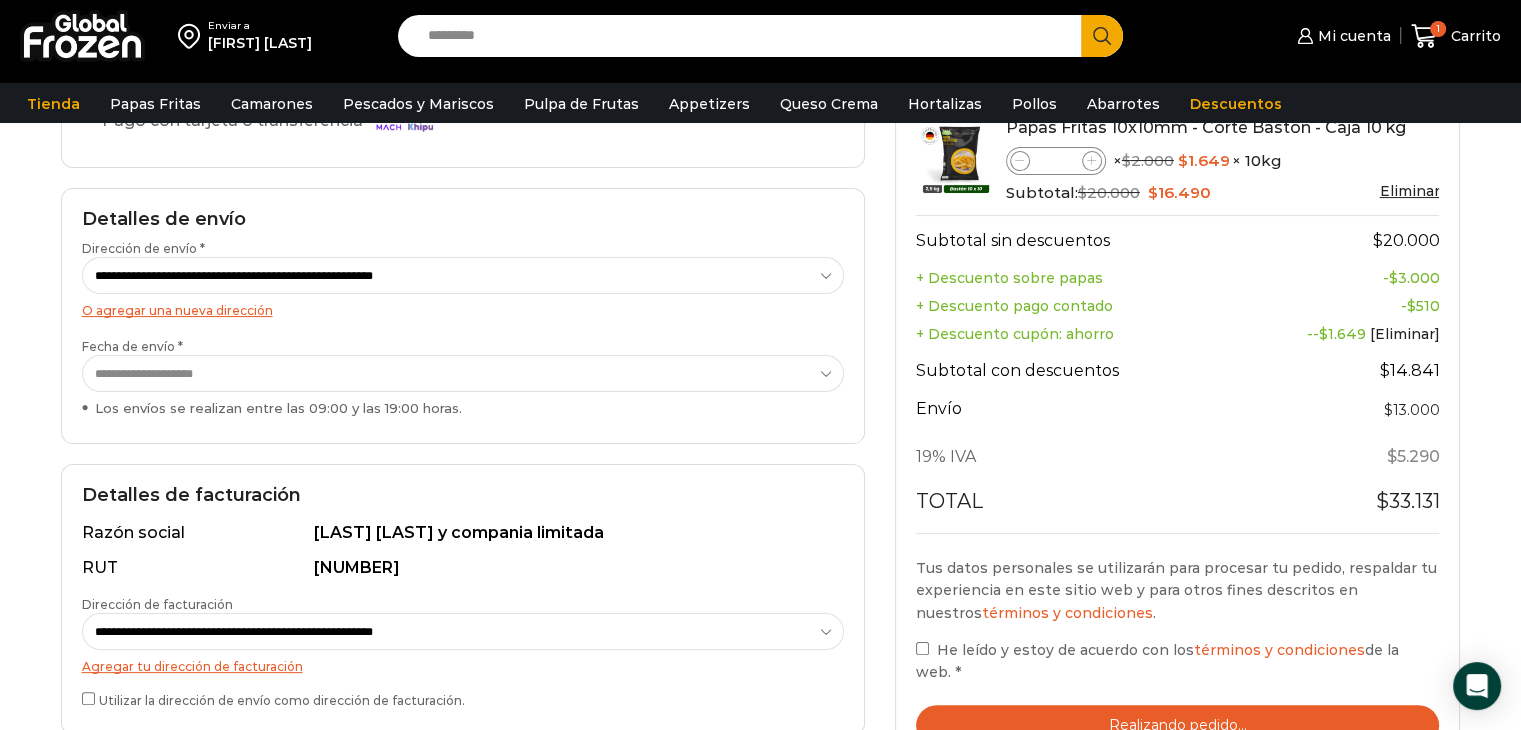 scroll, scrollTop: 400, scrollLeft: 0, axis: vertical 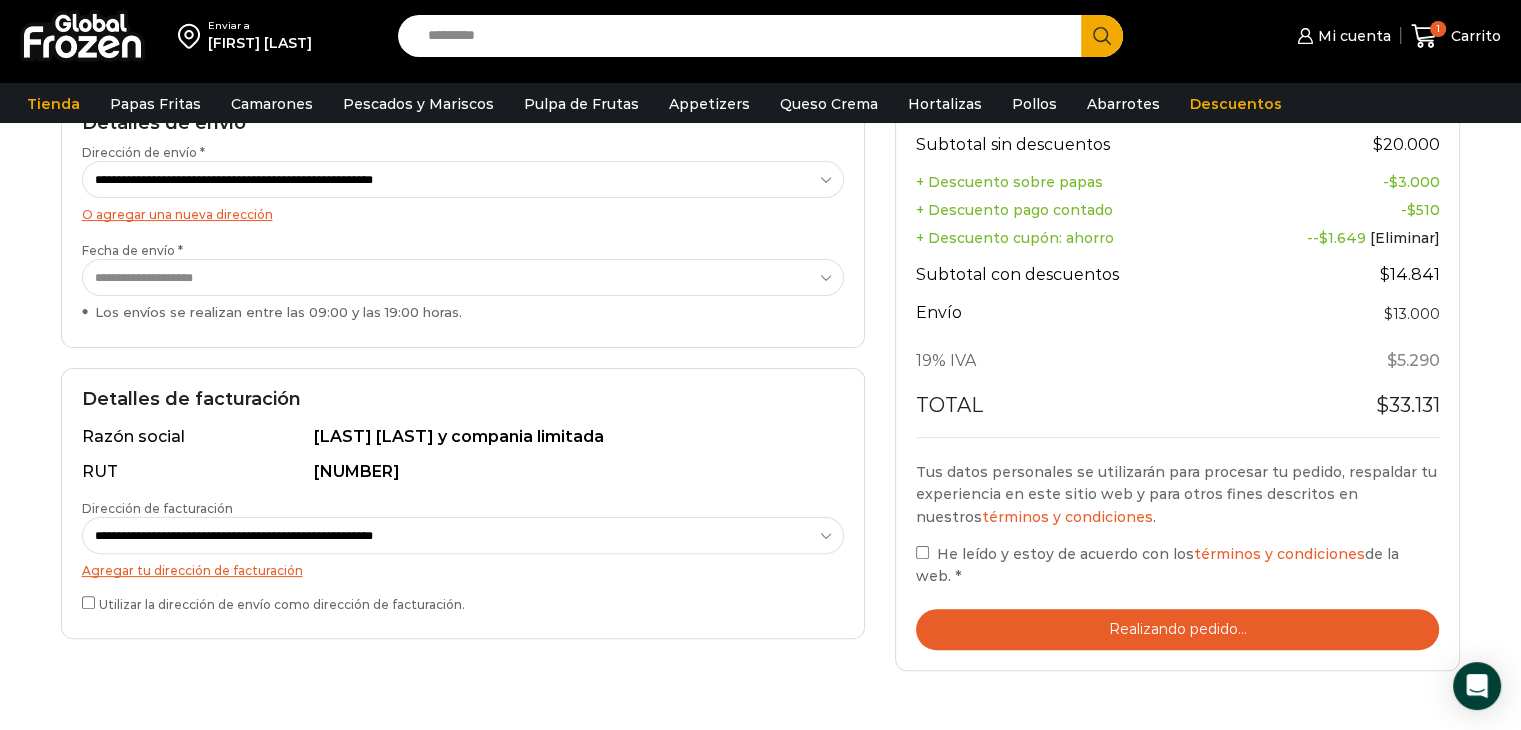 drag, startPoint x: 844, startPoint y: 543, endPoint x: 836, endPoint y: 533, distance: 12.806249 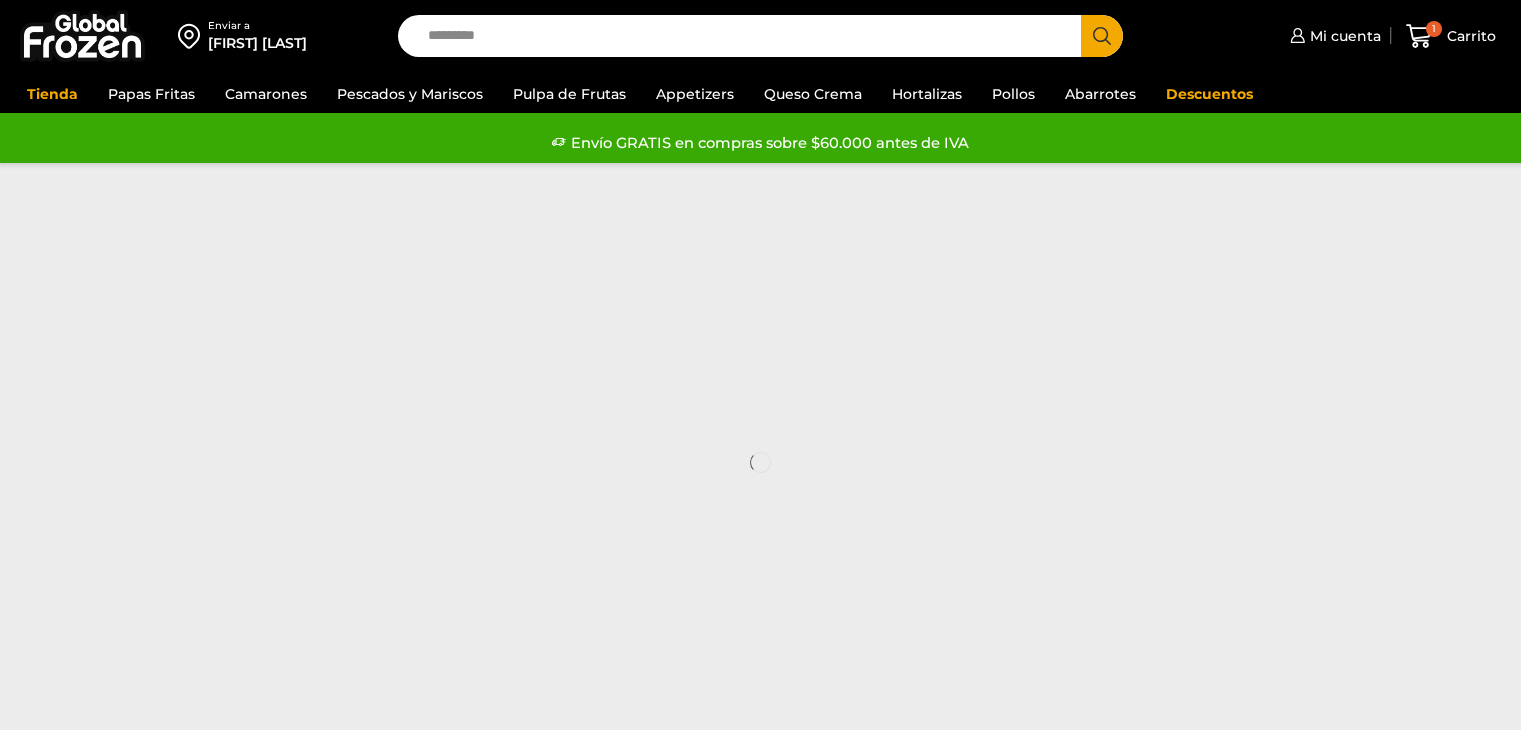 scroll, scrollTop: 0, scrollLeft: 0, axis: both 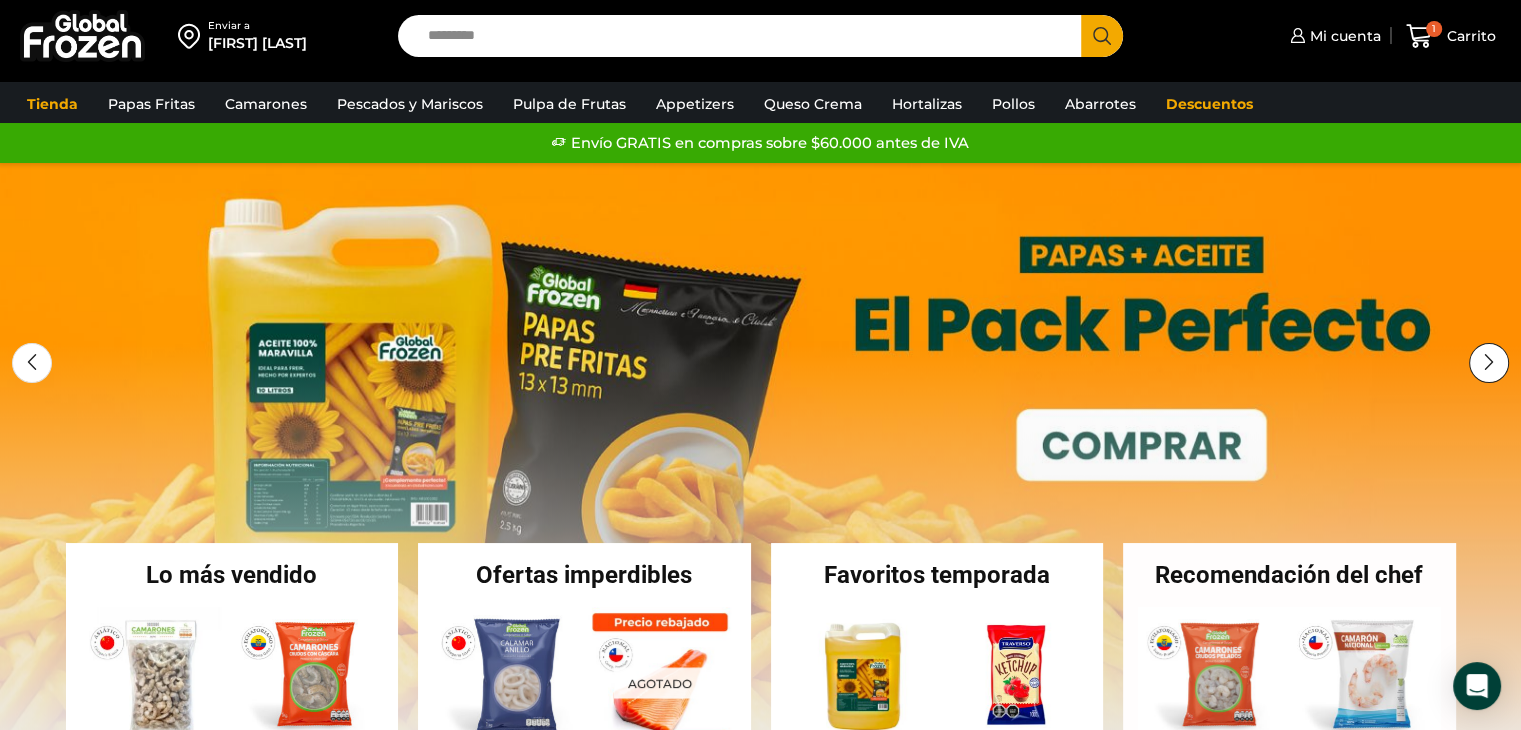 click at bounding box center [1489, 363] 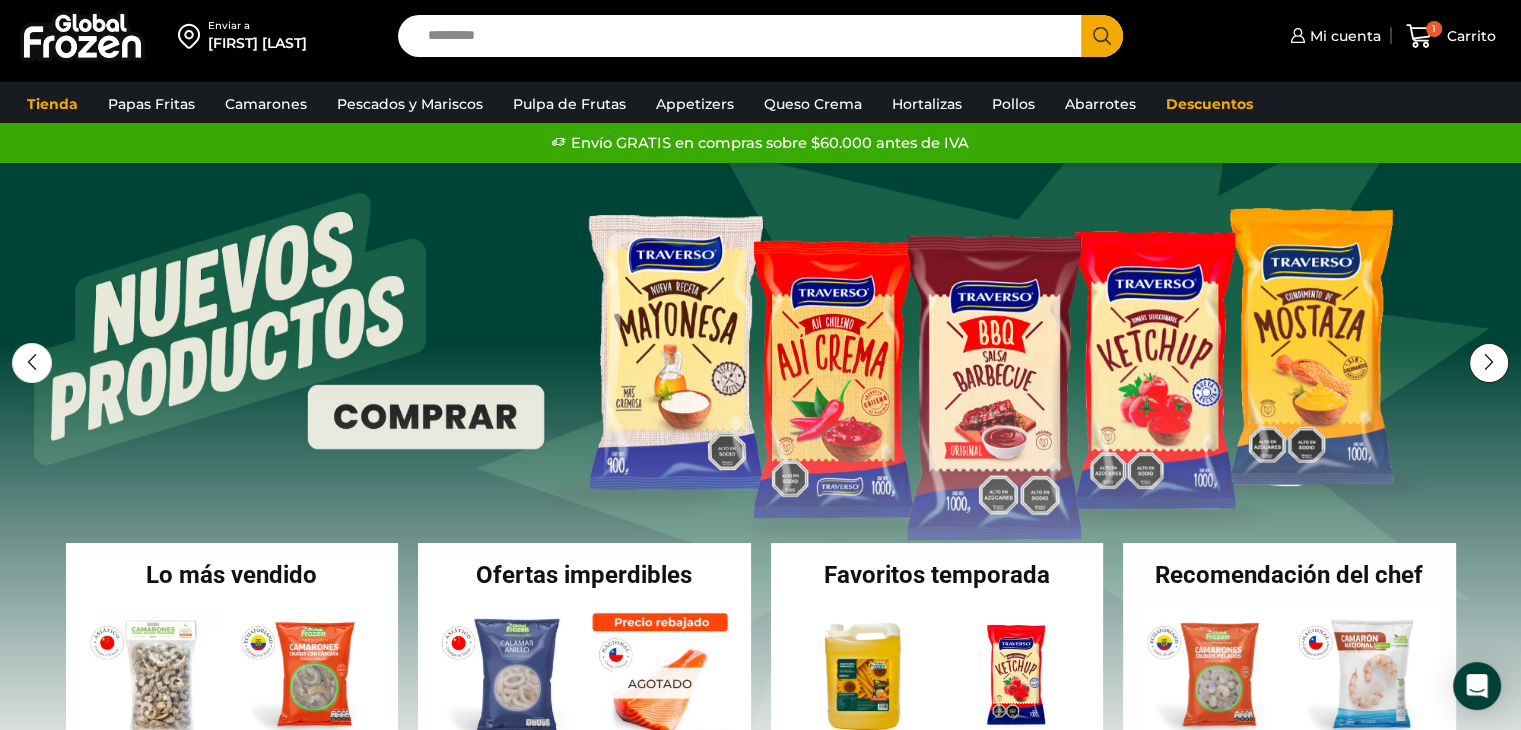 click at bounding box center [1489, 363] 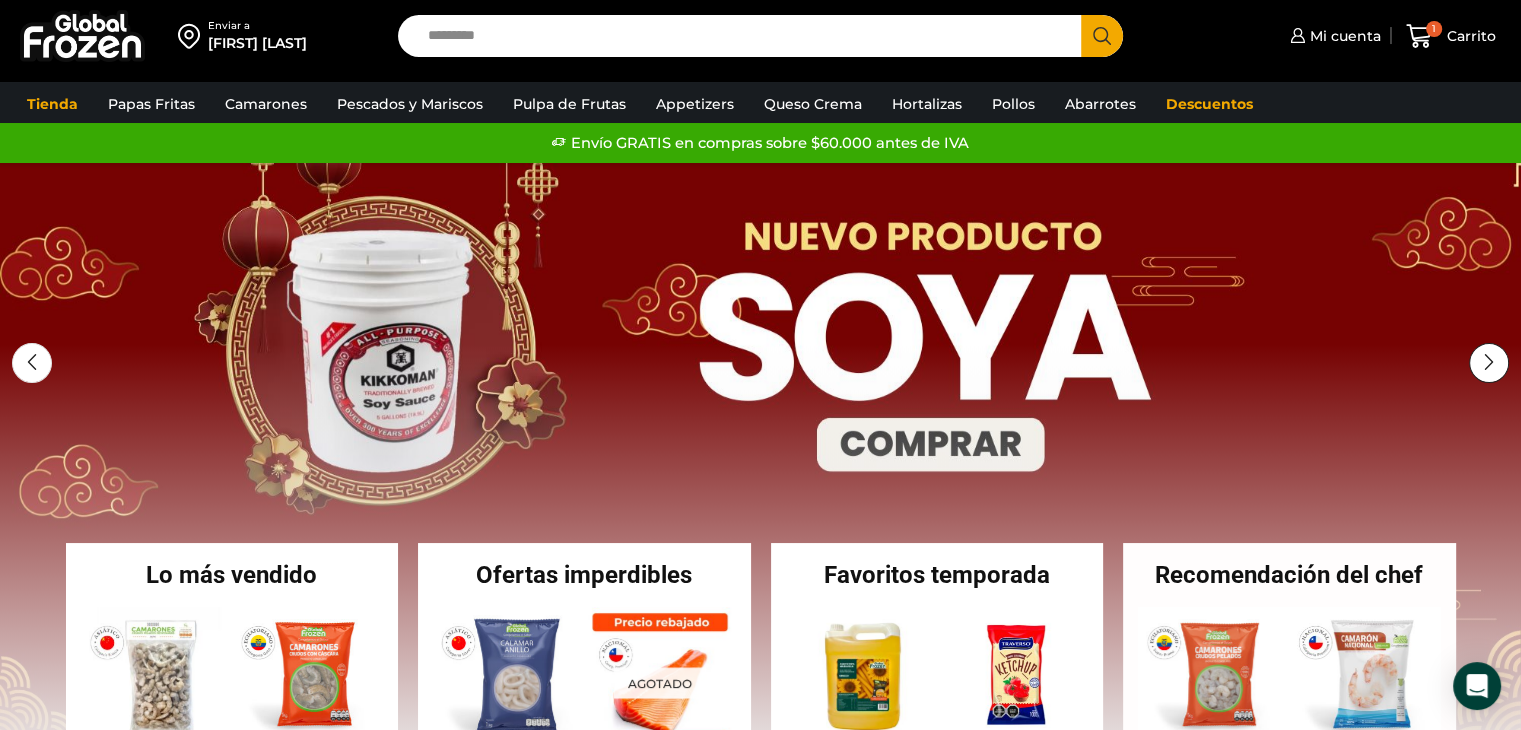 click at bounding box center (1489, 363) 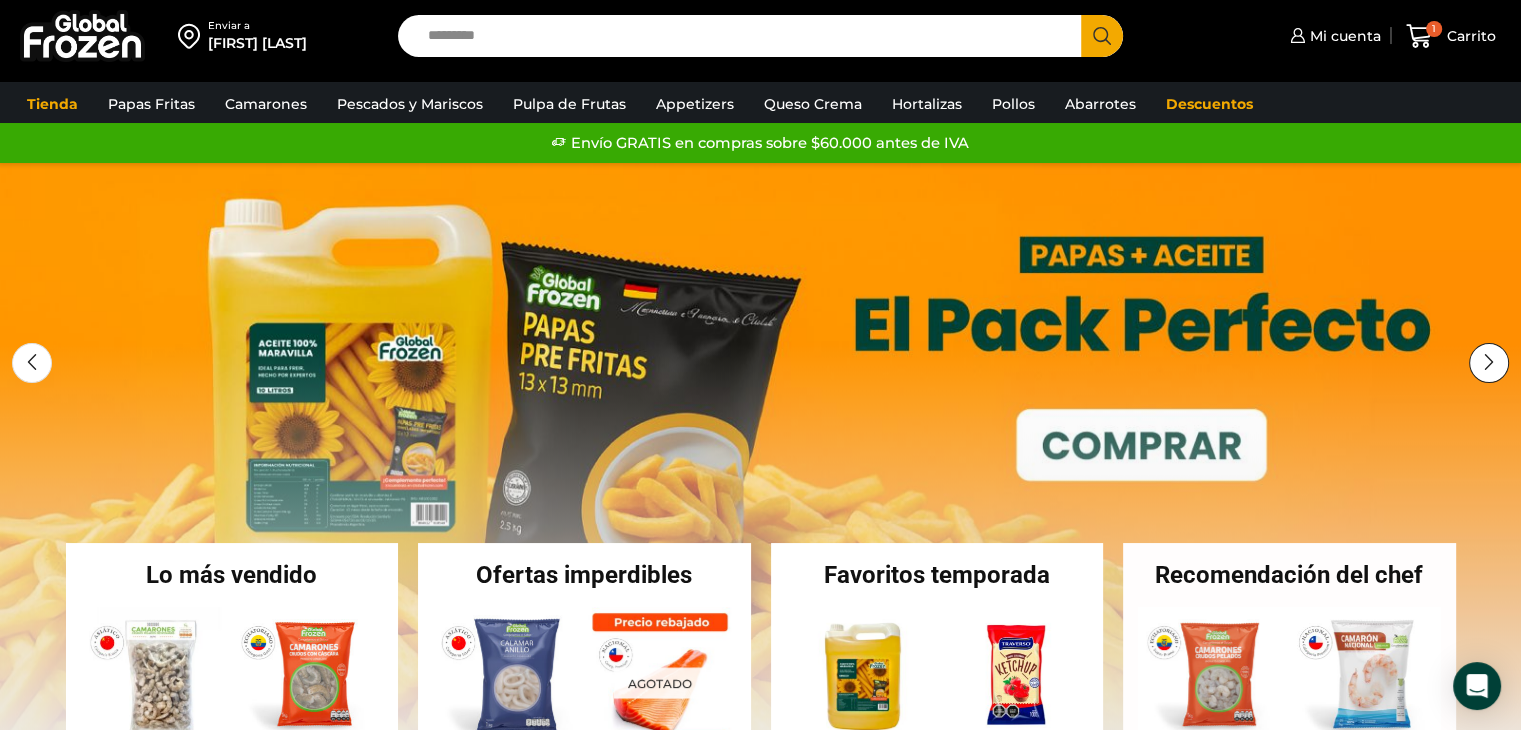 click at bounding box center (1489, 363) 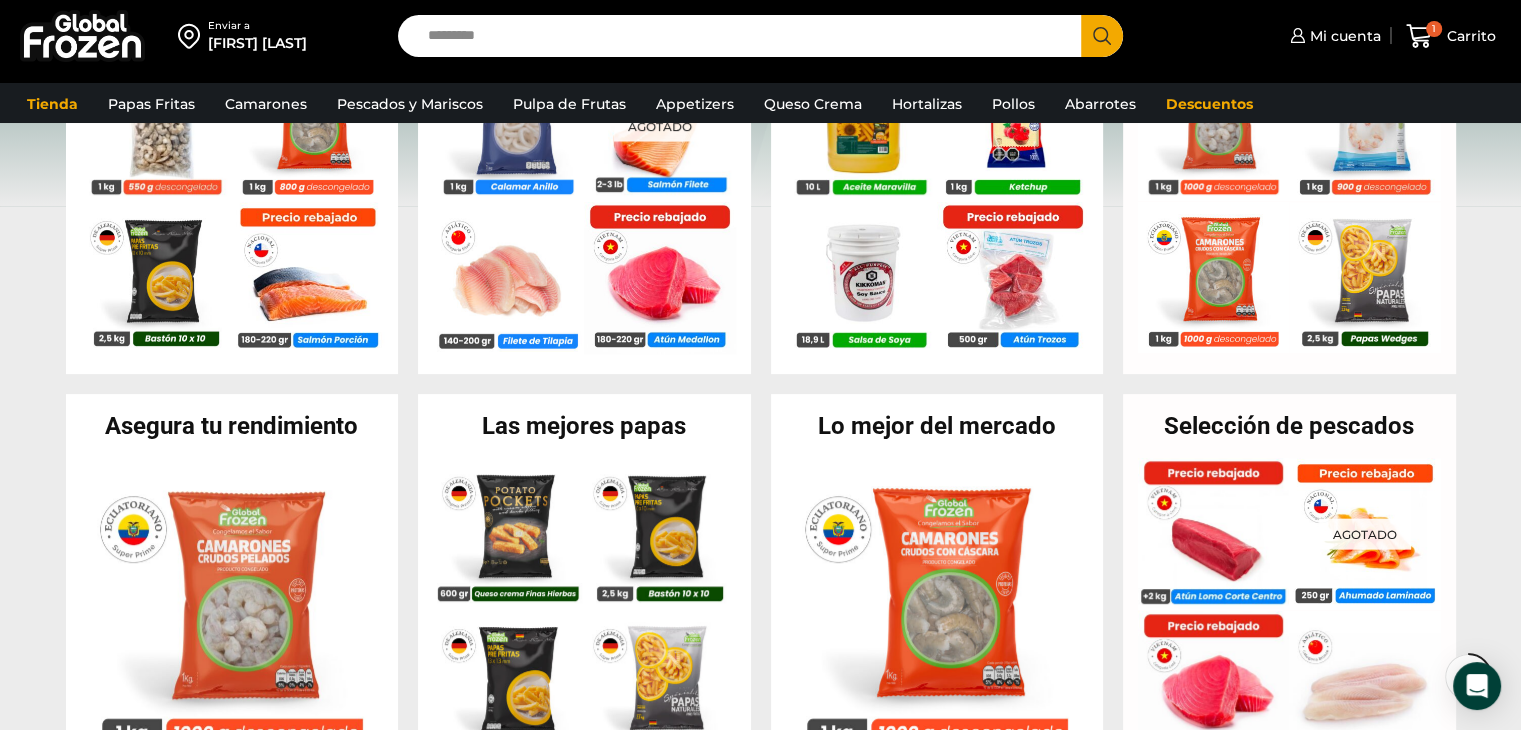 scroll, scrollTop: 600, scrollLeft: 0, axis: vertical 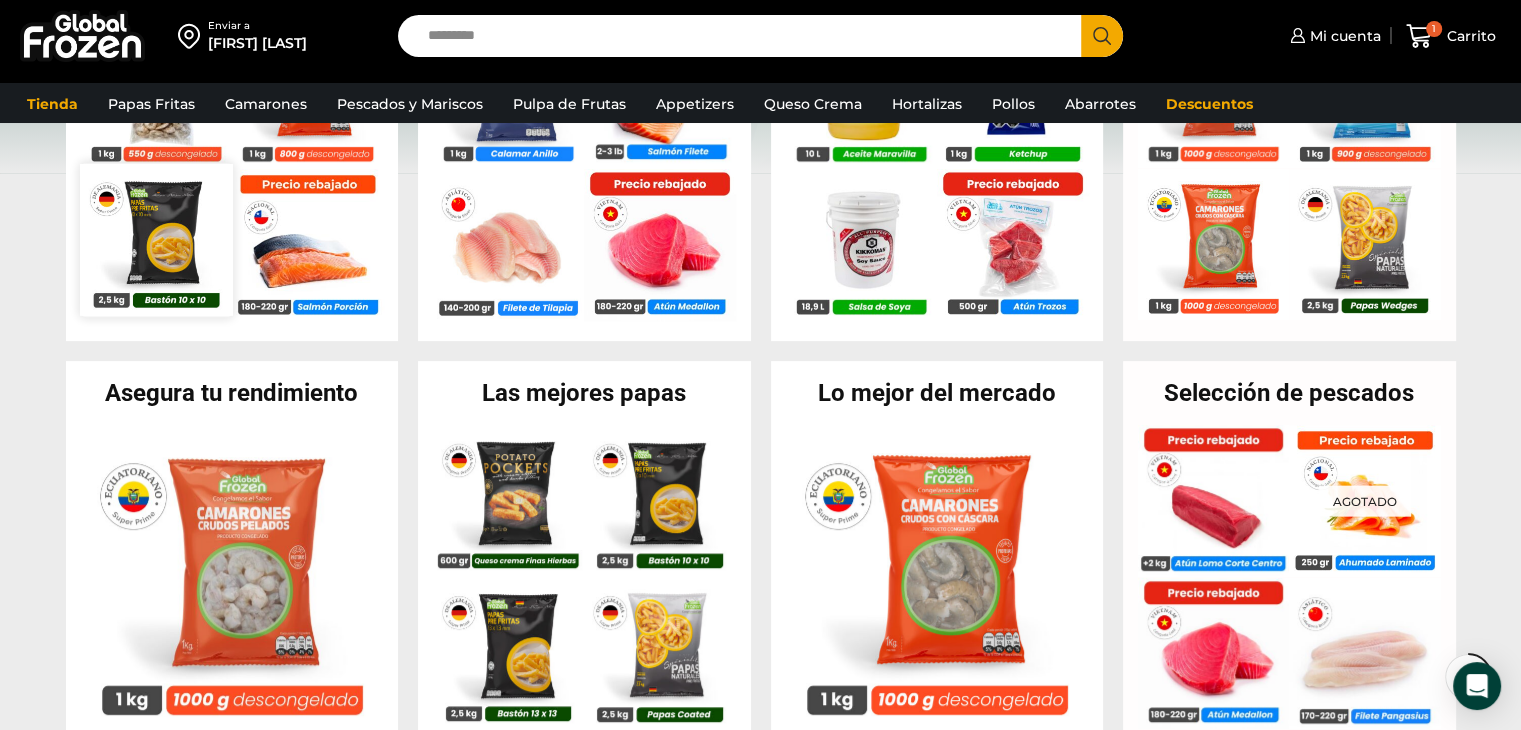 click at bounding box center (156, 239) 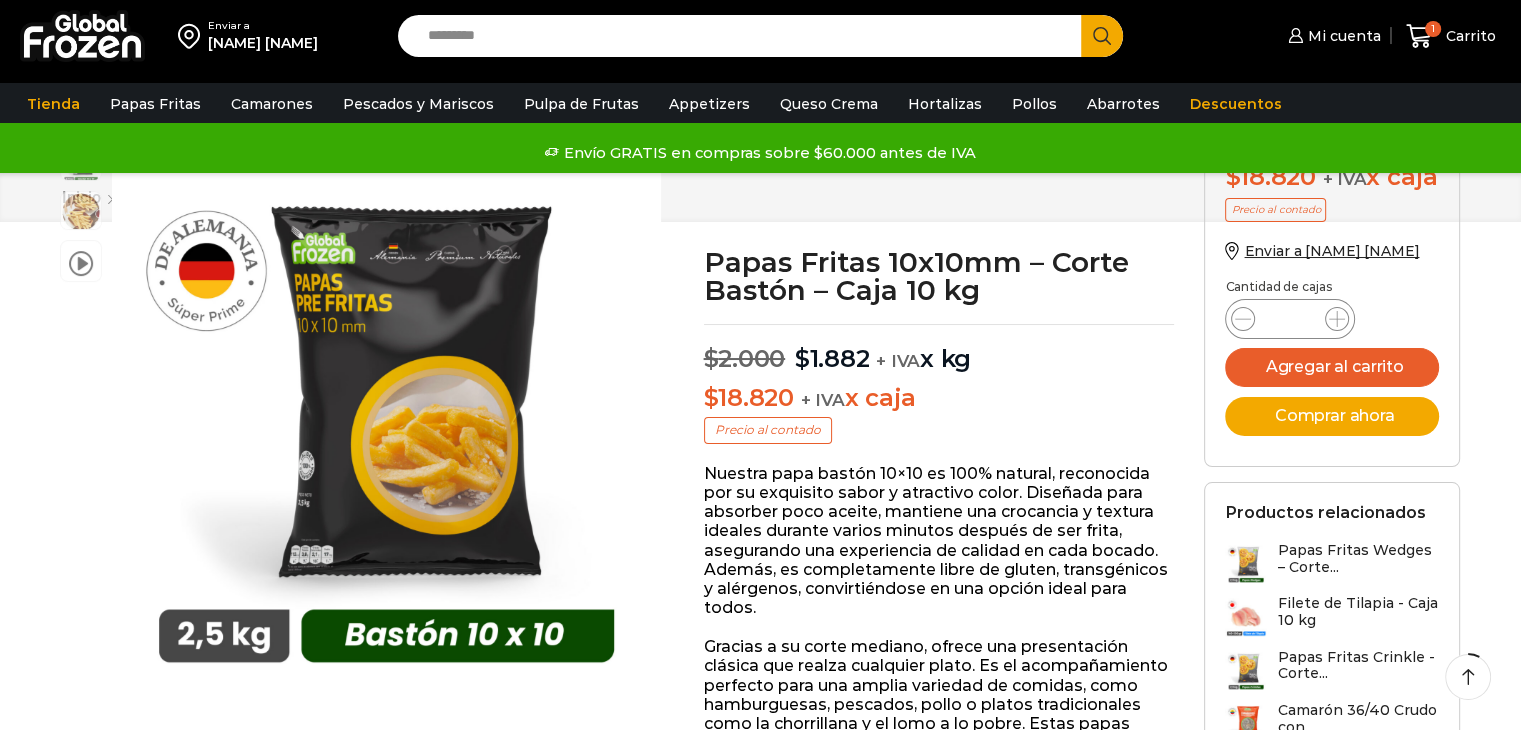 scroll, scrollTop: 600, scrollLeft: 0, axis: vertical 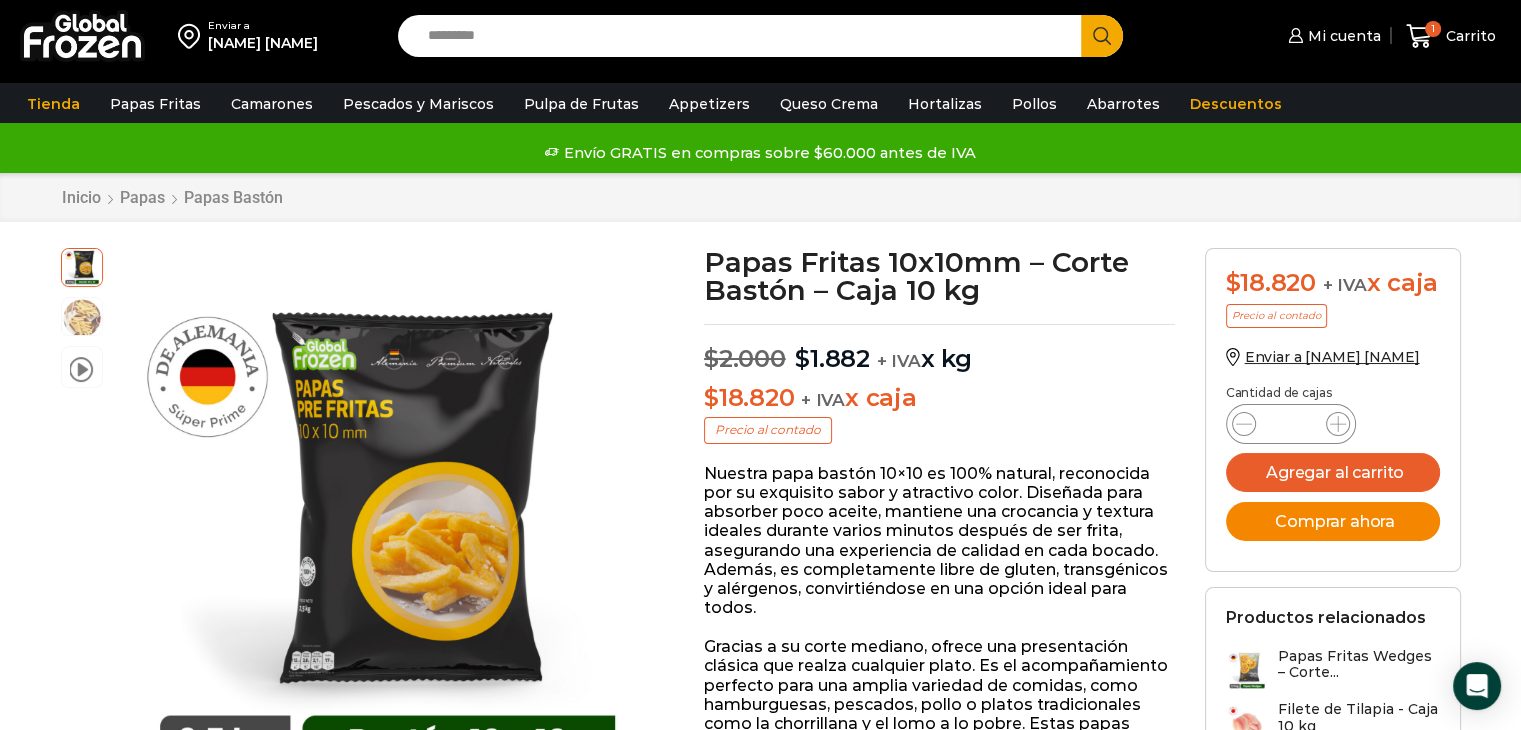 click on "Comprar ahora" at bounding box center (1333, 521) 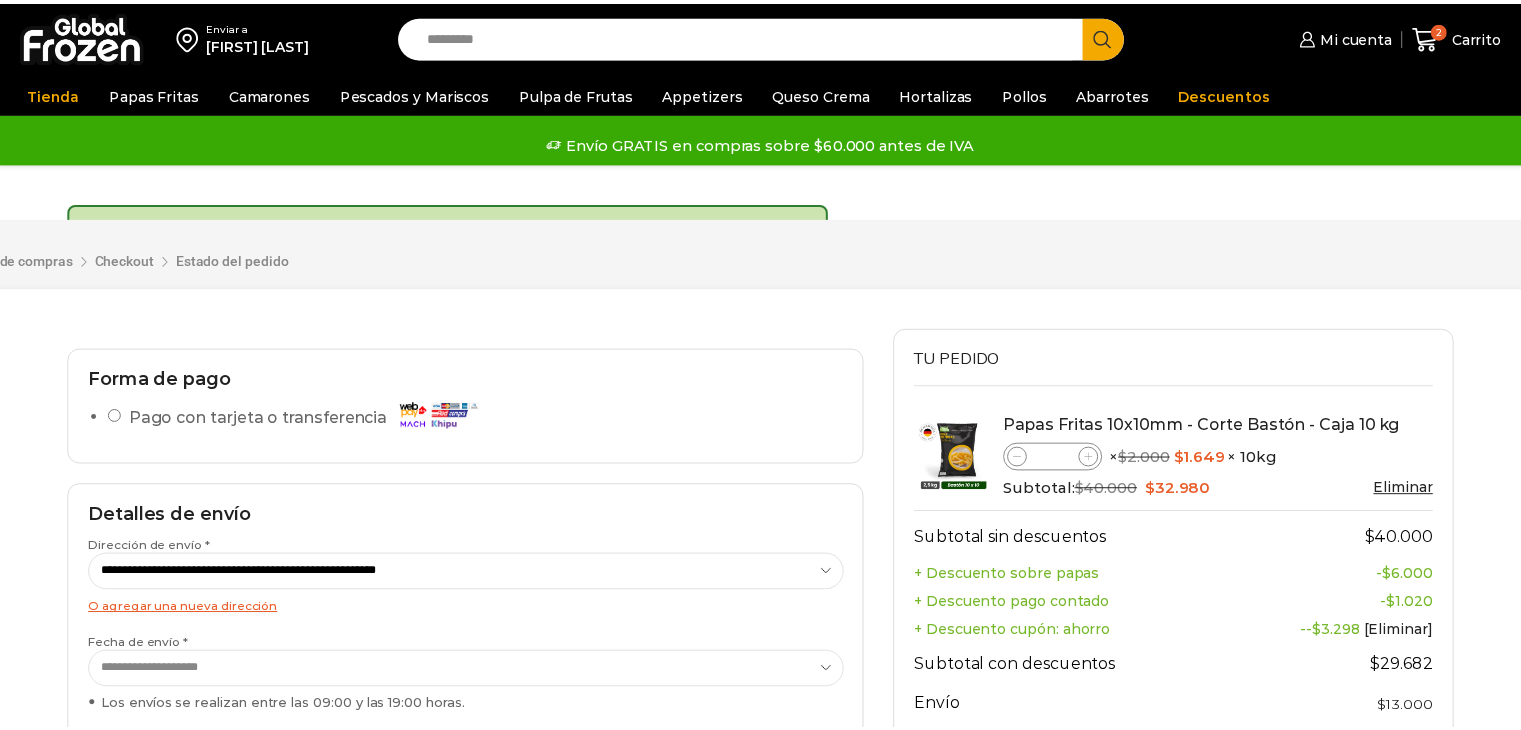 scroll, scrollTop: 0, scrollLeft: 0, axis: both 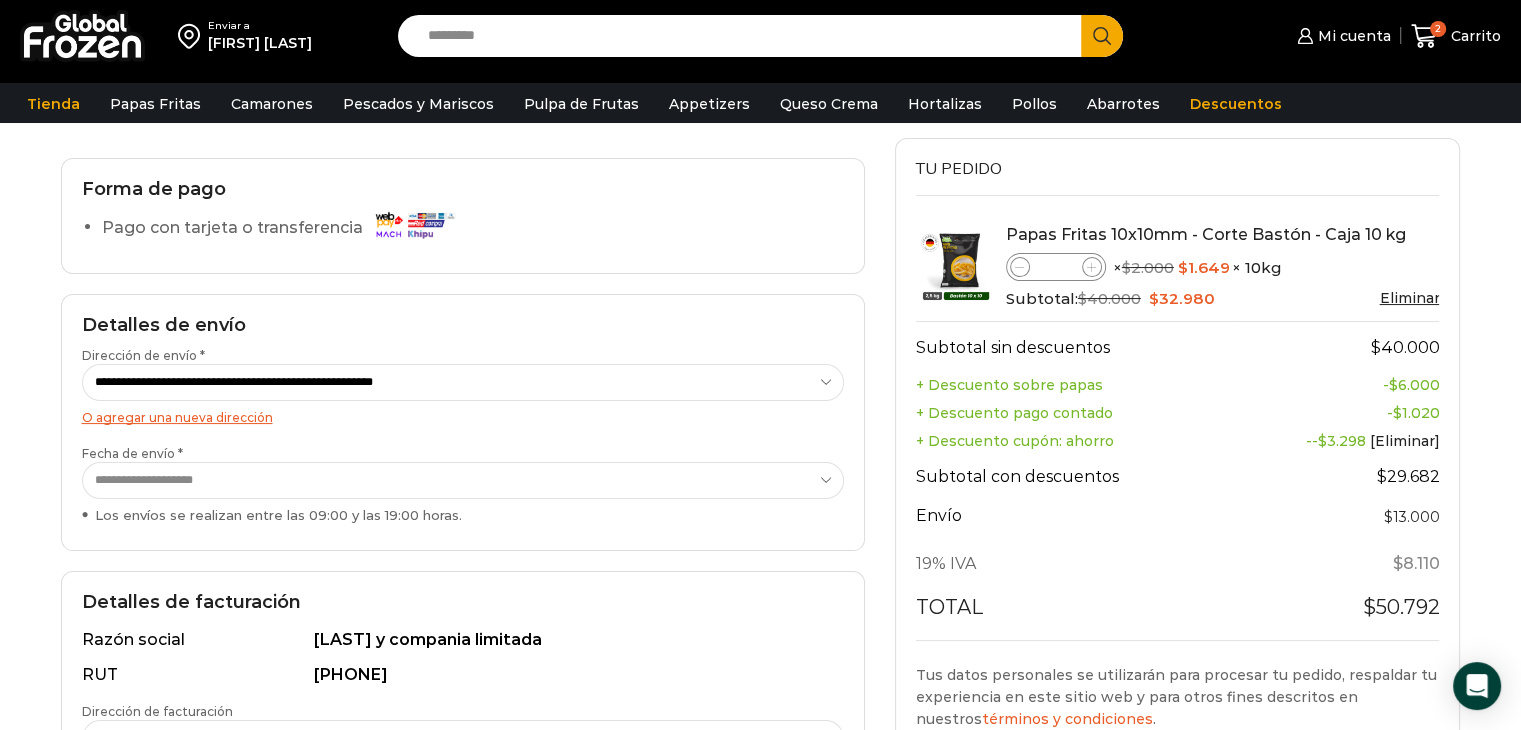 click at bounding box center (1020, 267) 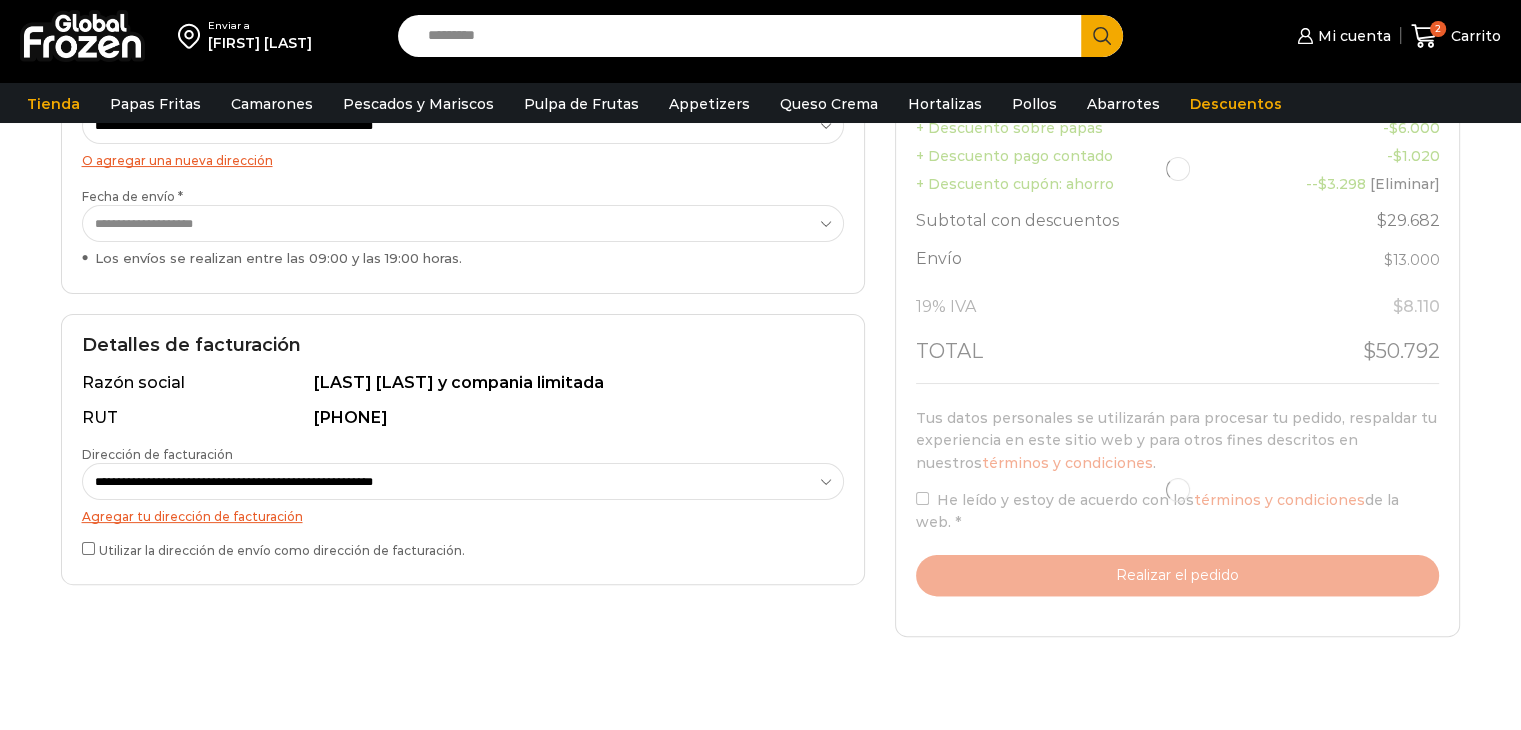 scroll, scrollTop: 0, scrollLeft: 0, axis: both 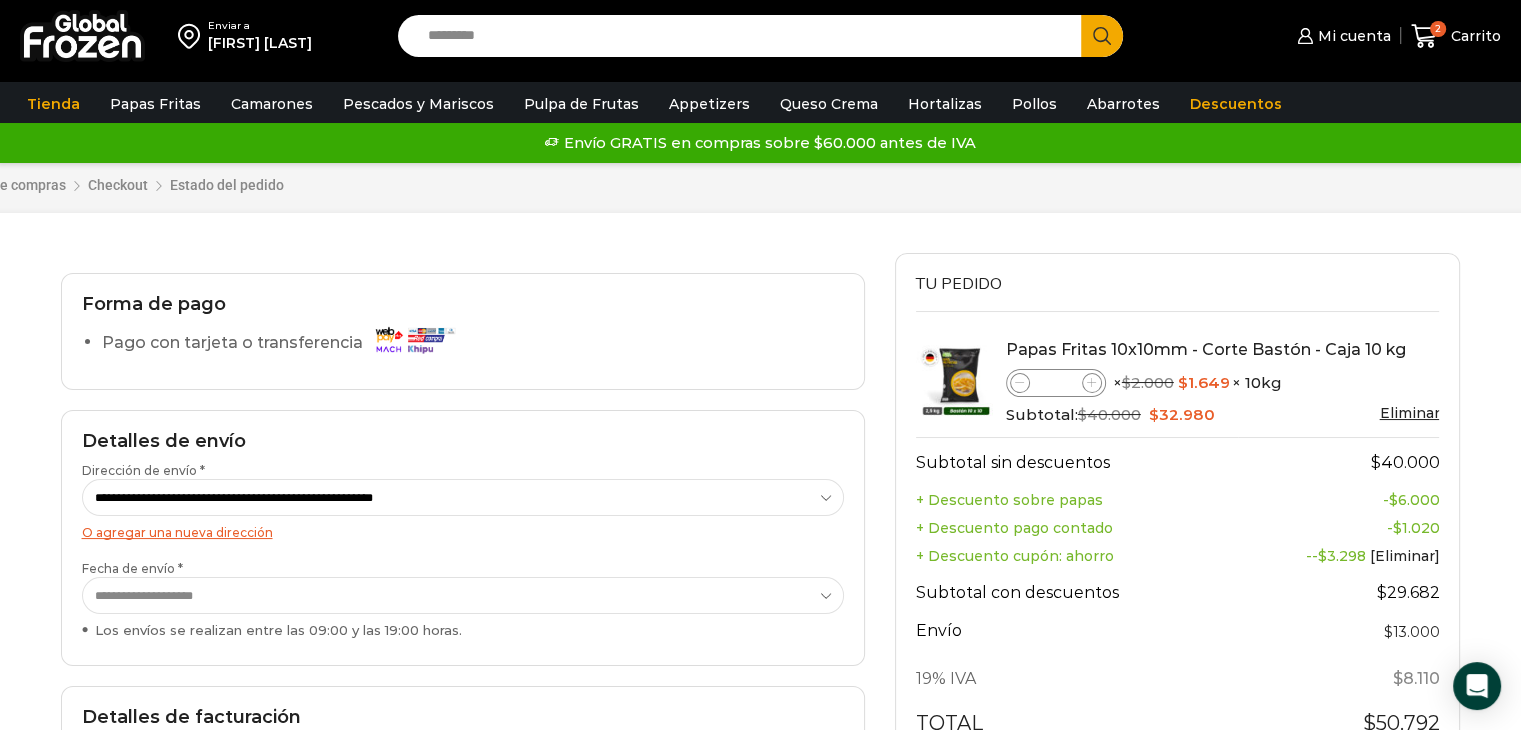 click 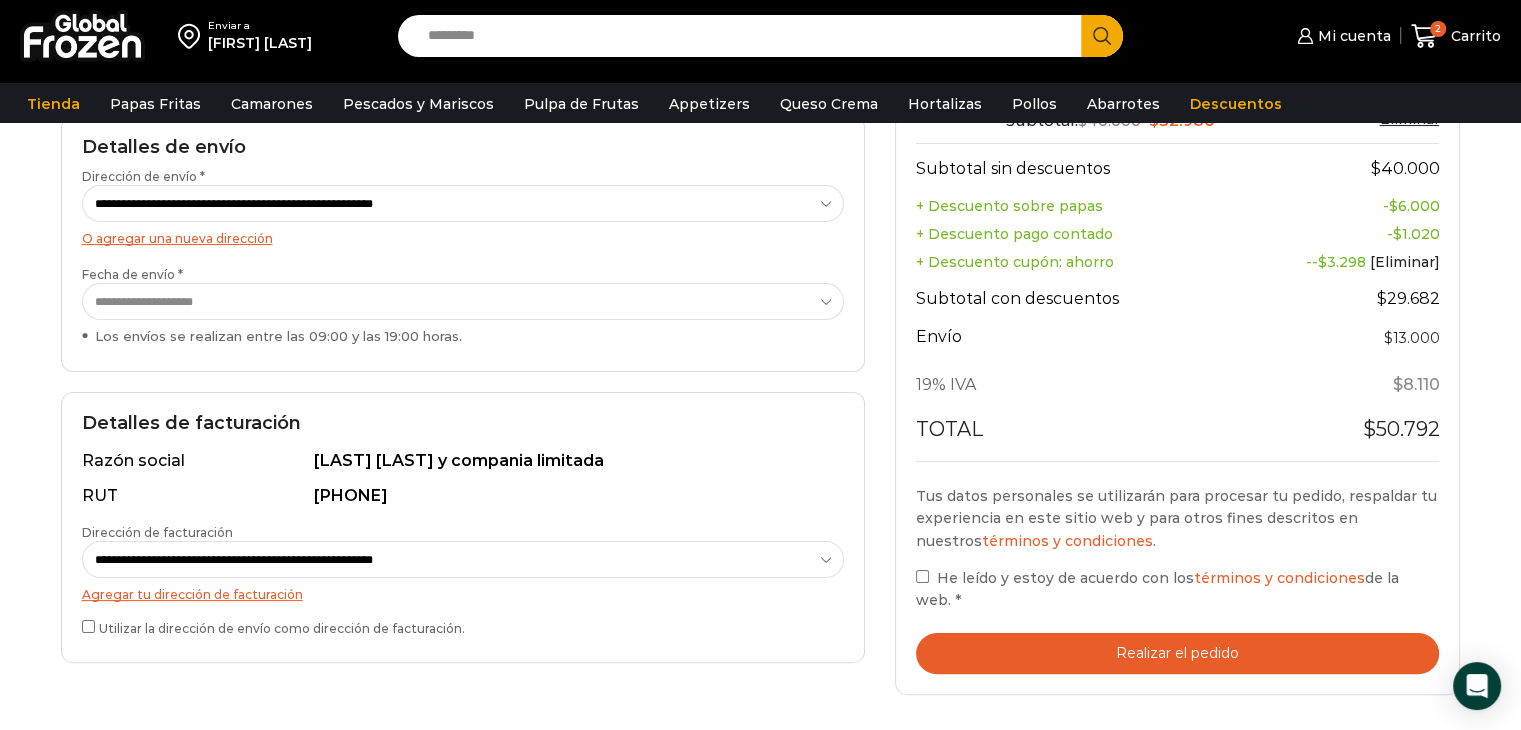 scroll, scrollTop: 400, scrollLeft: 0, axis: vertical 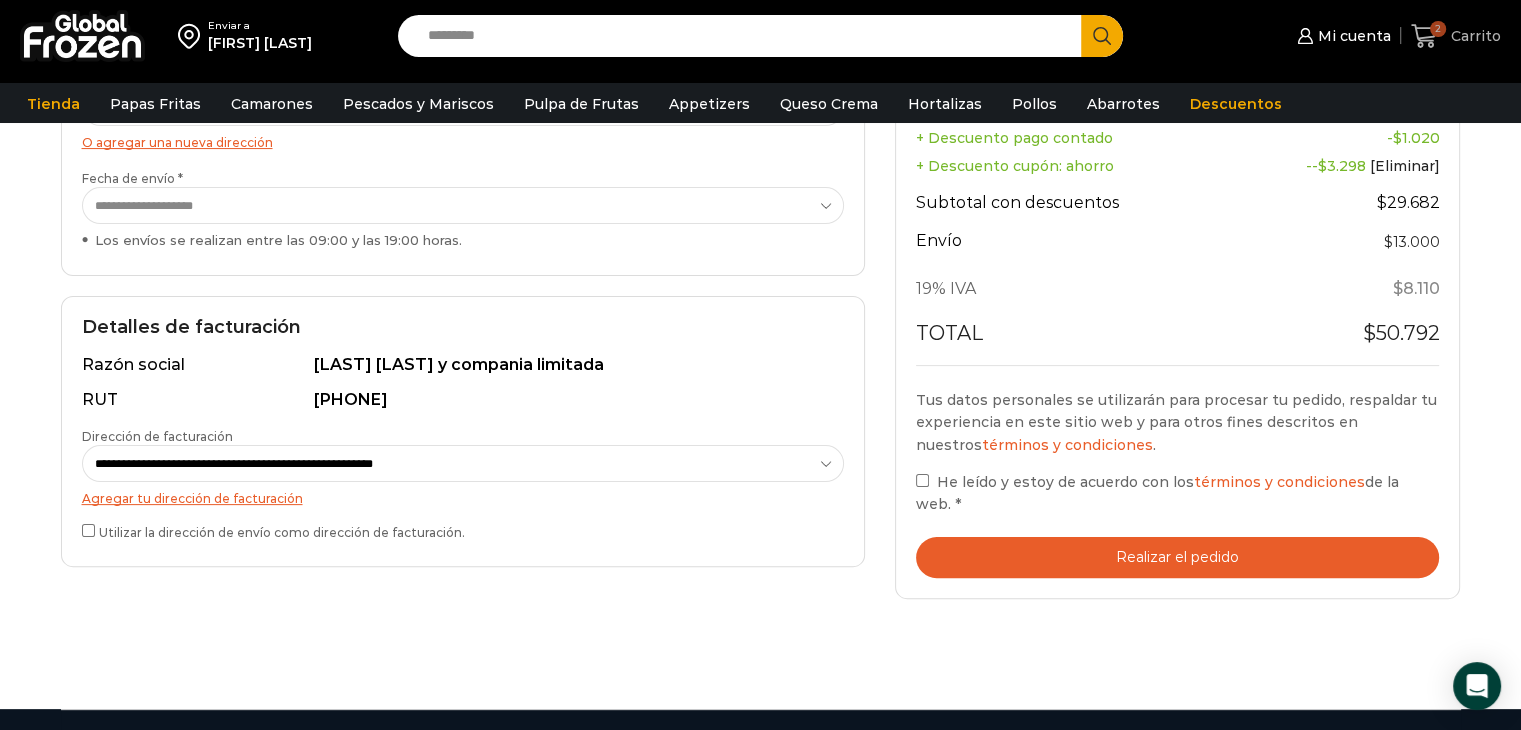 click on "Carrito" at bounding box center (1473, 36) 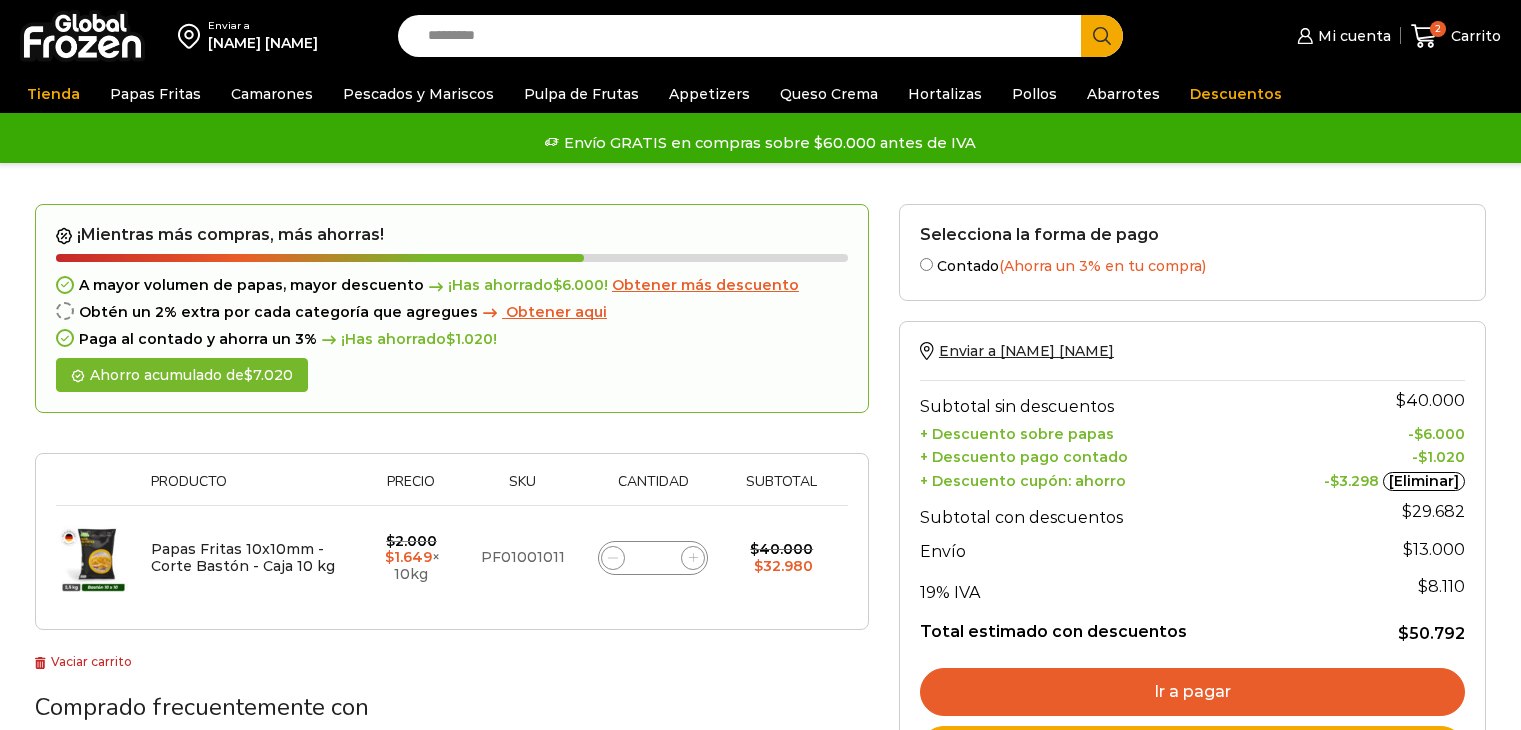 scroll, scrollTop: 0, scrollLeft: 0, axis: both 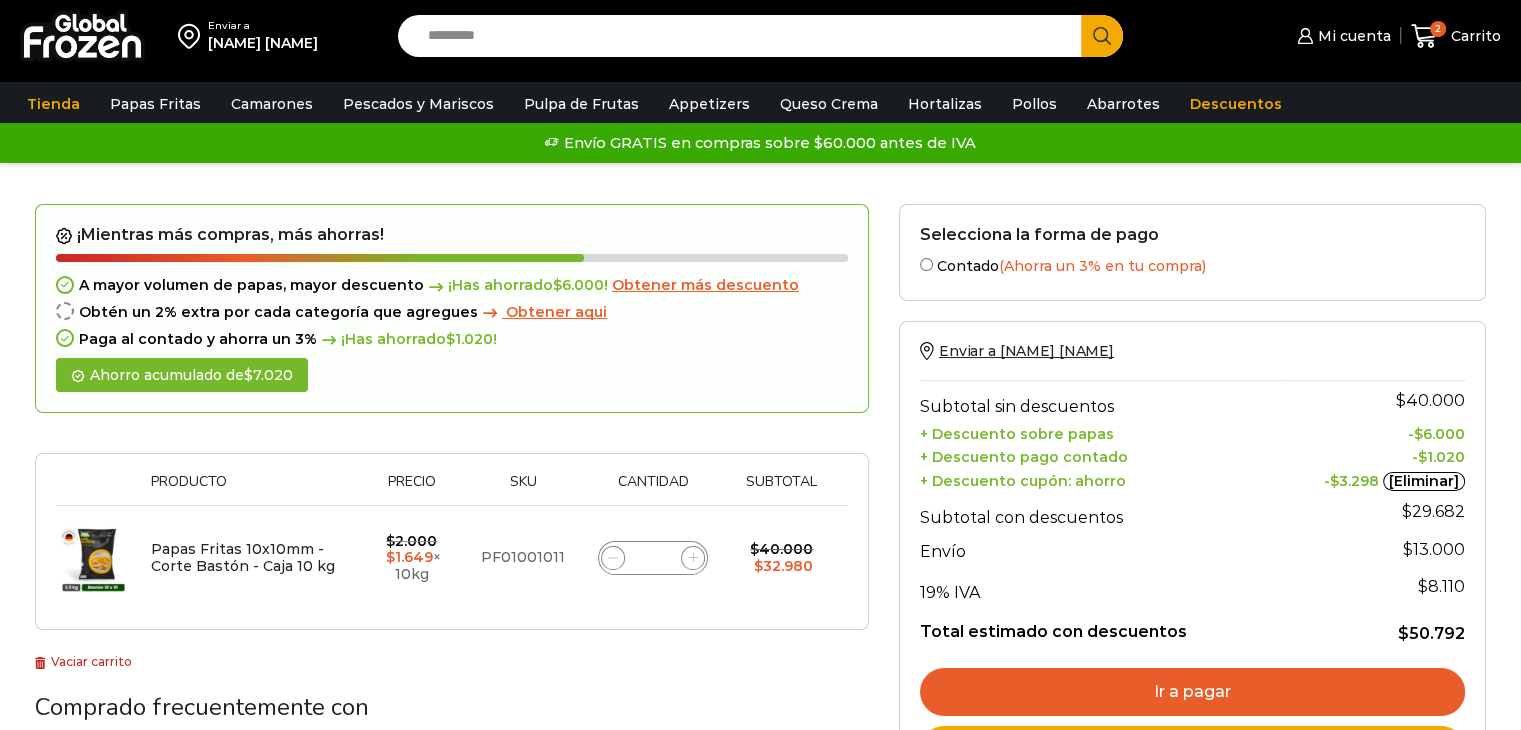 click 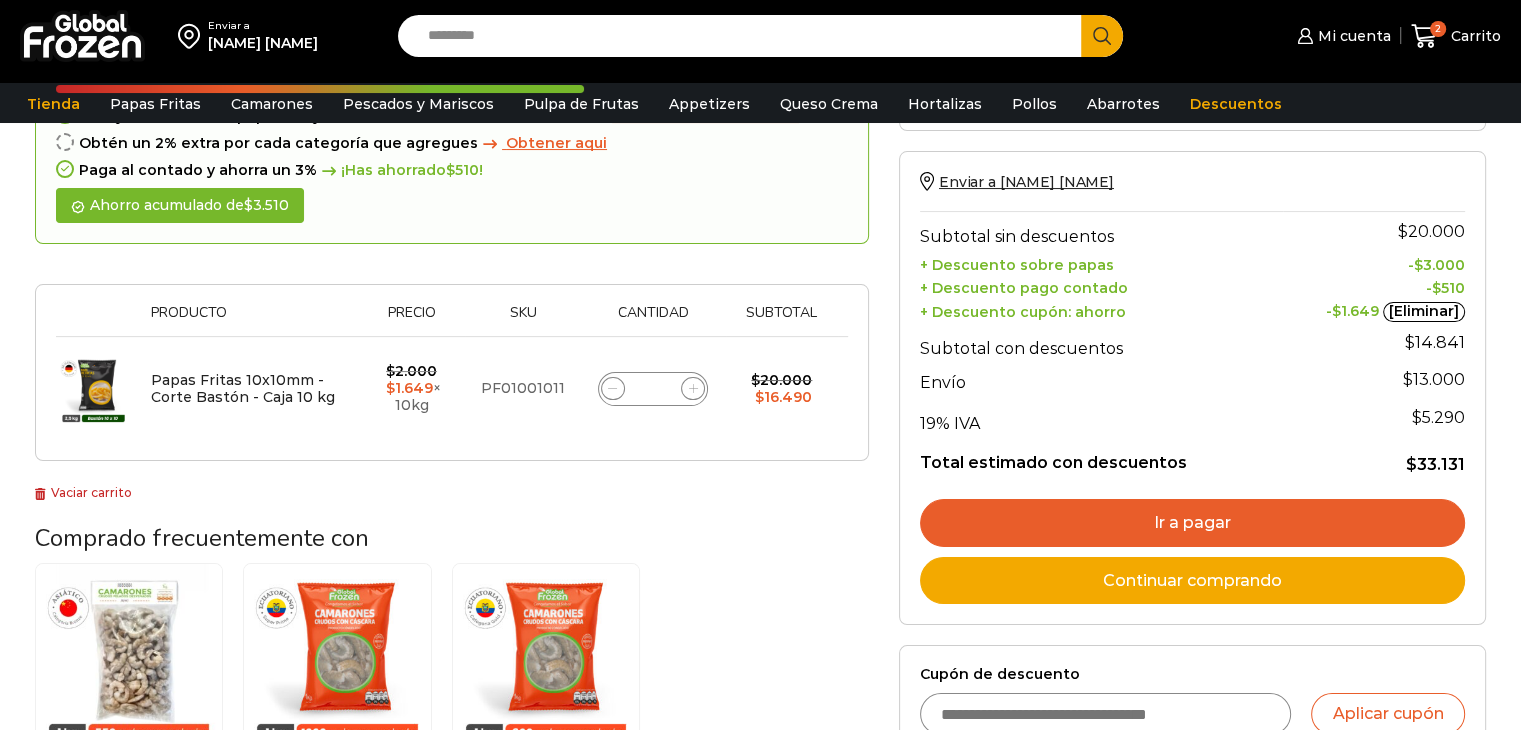 scroll, scrollTop: 302, scrollLeft: 0, axis: vertical 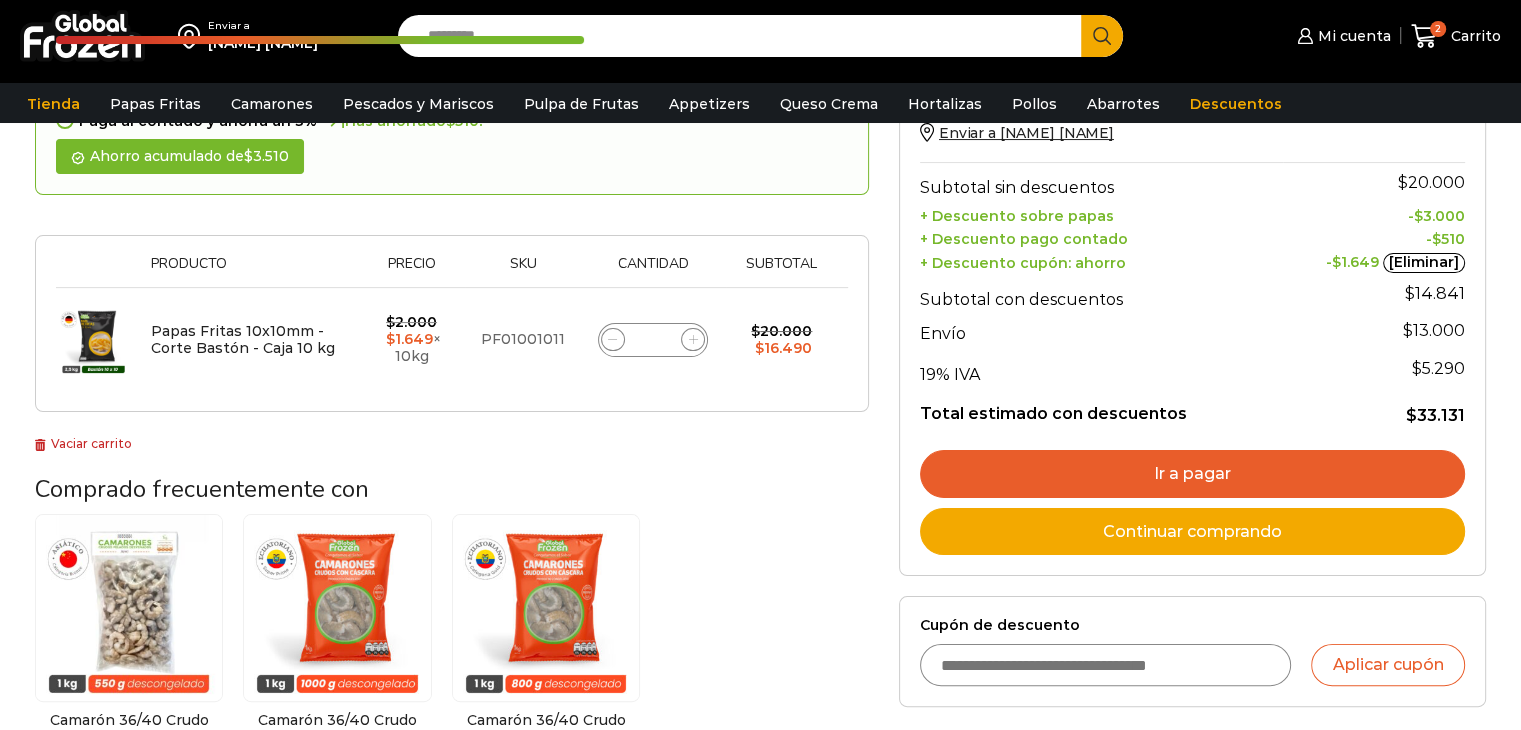 click on "Continuar comprando" at bounding box center [1192, 532] 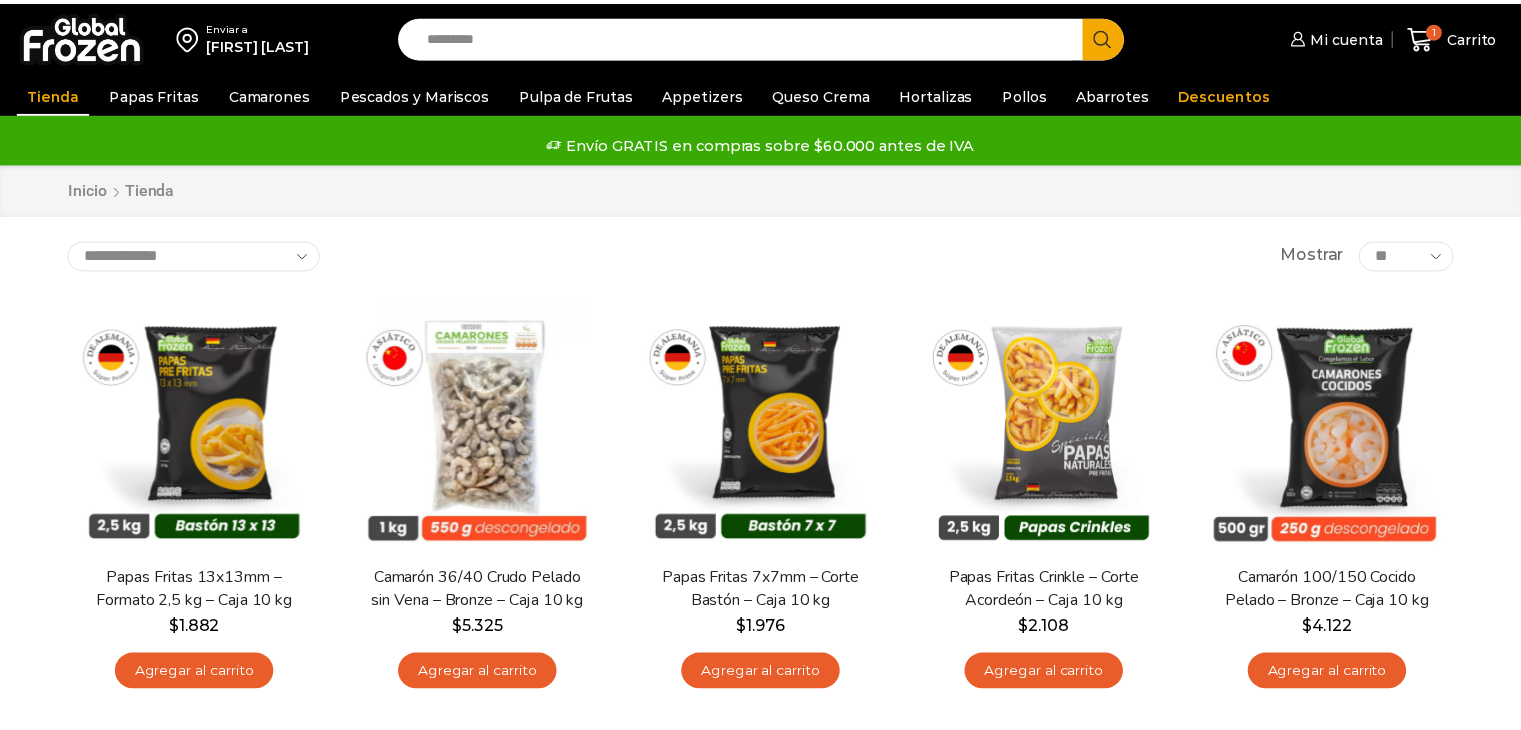 scroll, scrollTop: 0, scrollLeft: 0, axis: both 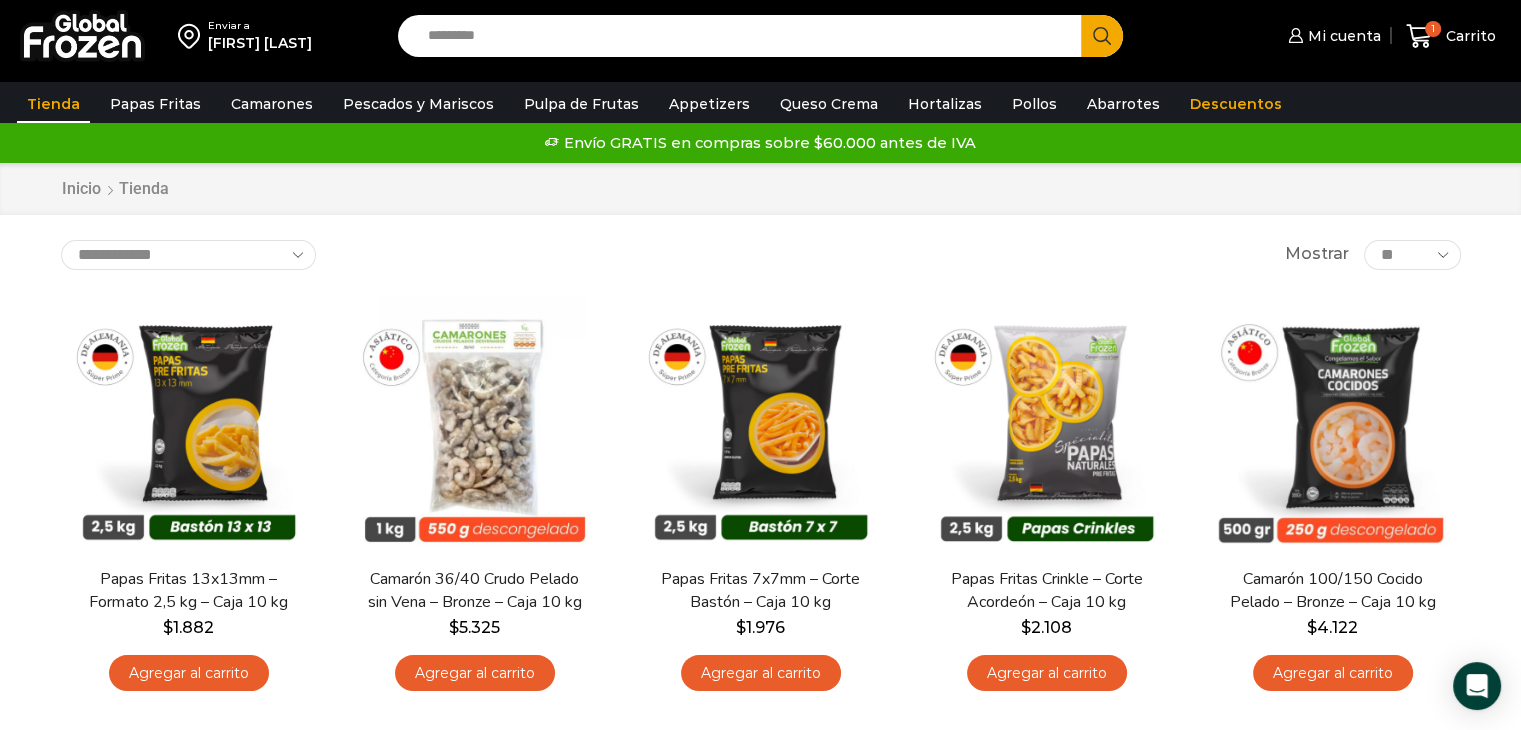 click on "Search input" at bounding box center [745, 36] 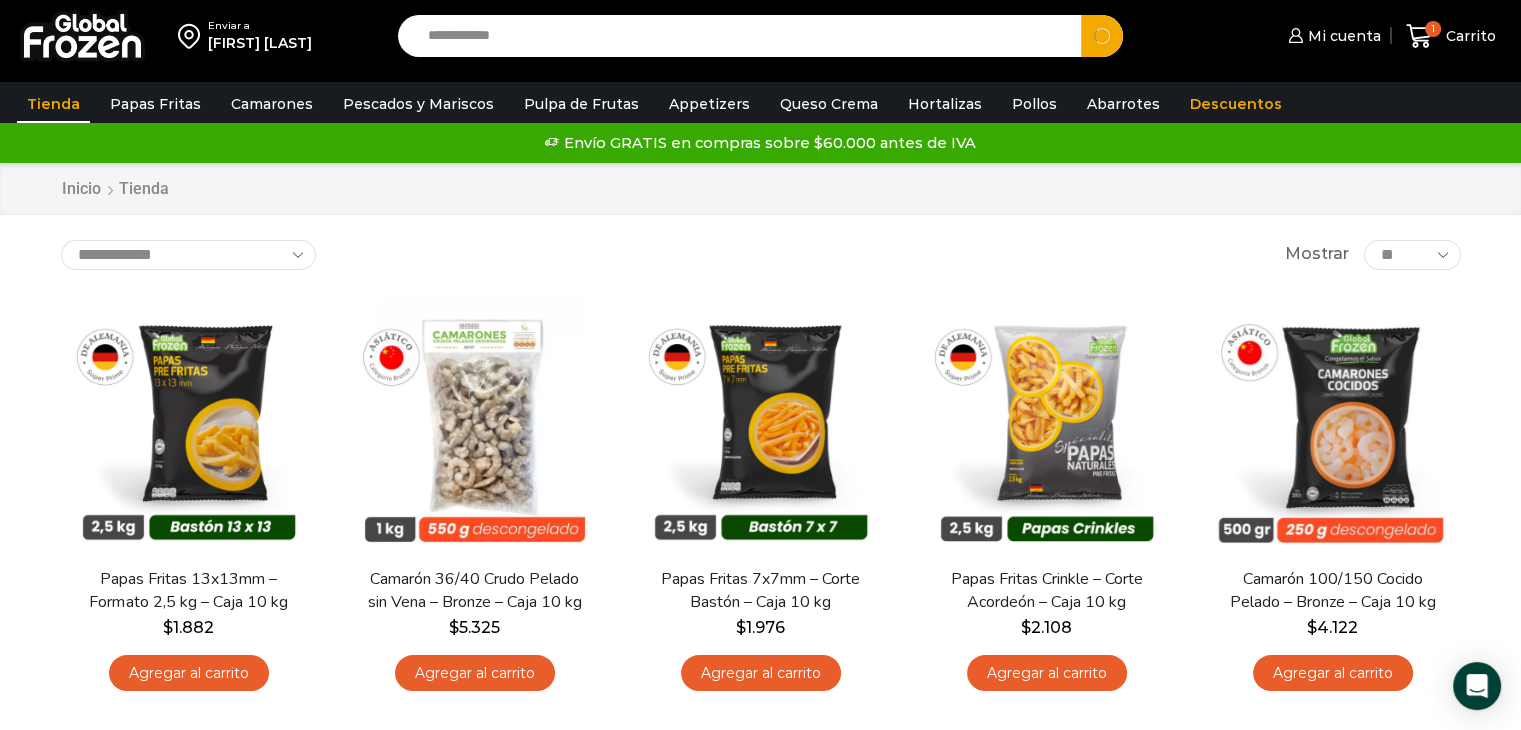 click on "Search" at bounding box center [1102, 36] 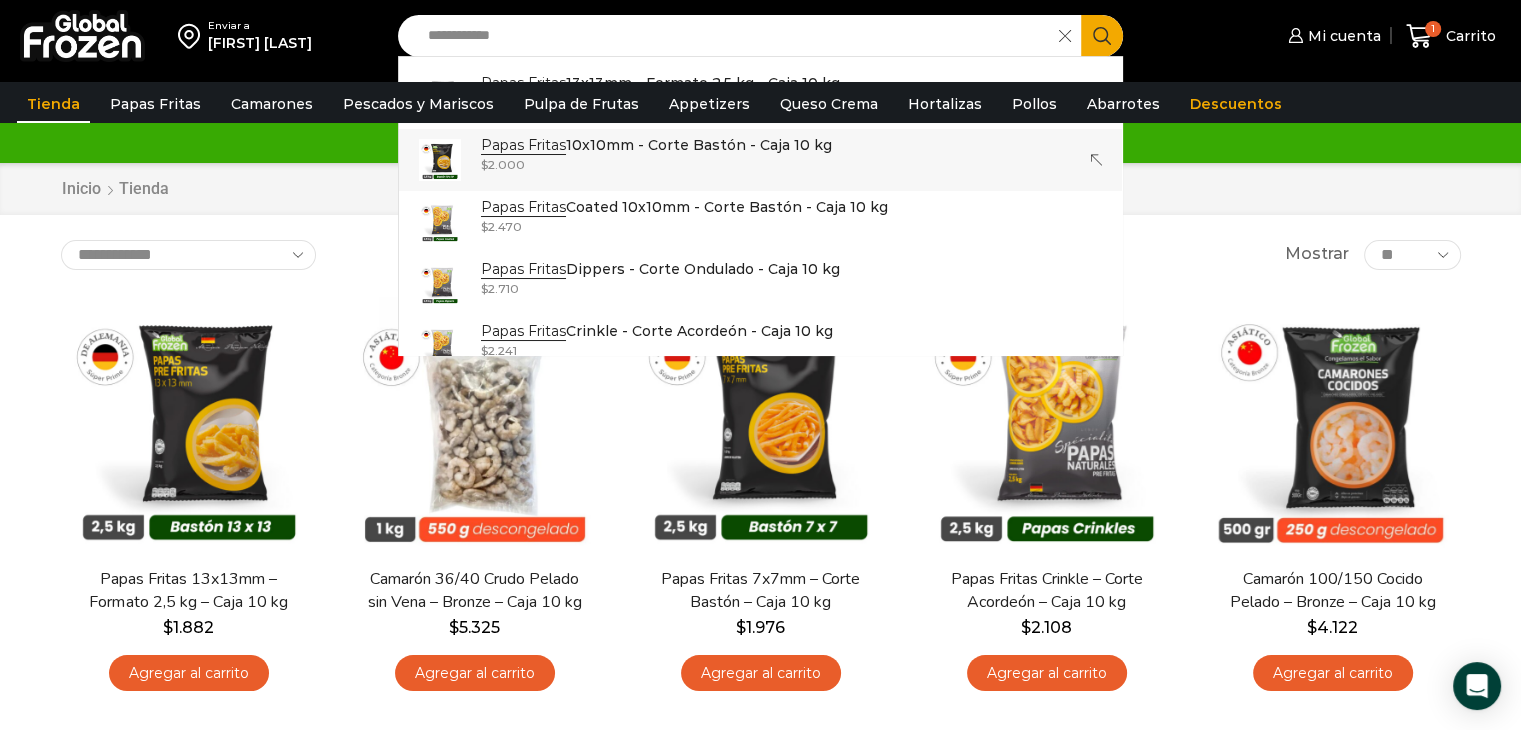 click on "Papas Fritas" at bounding box center [523, 145] 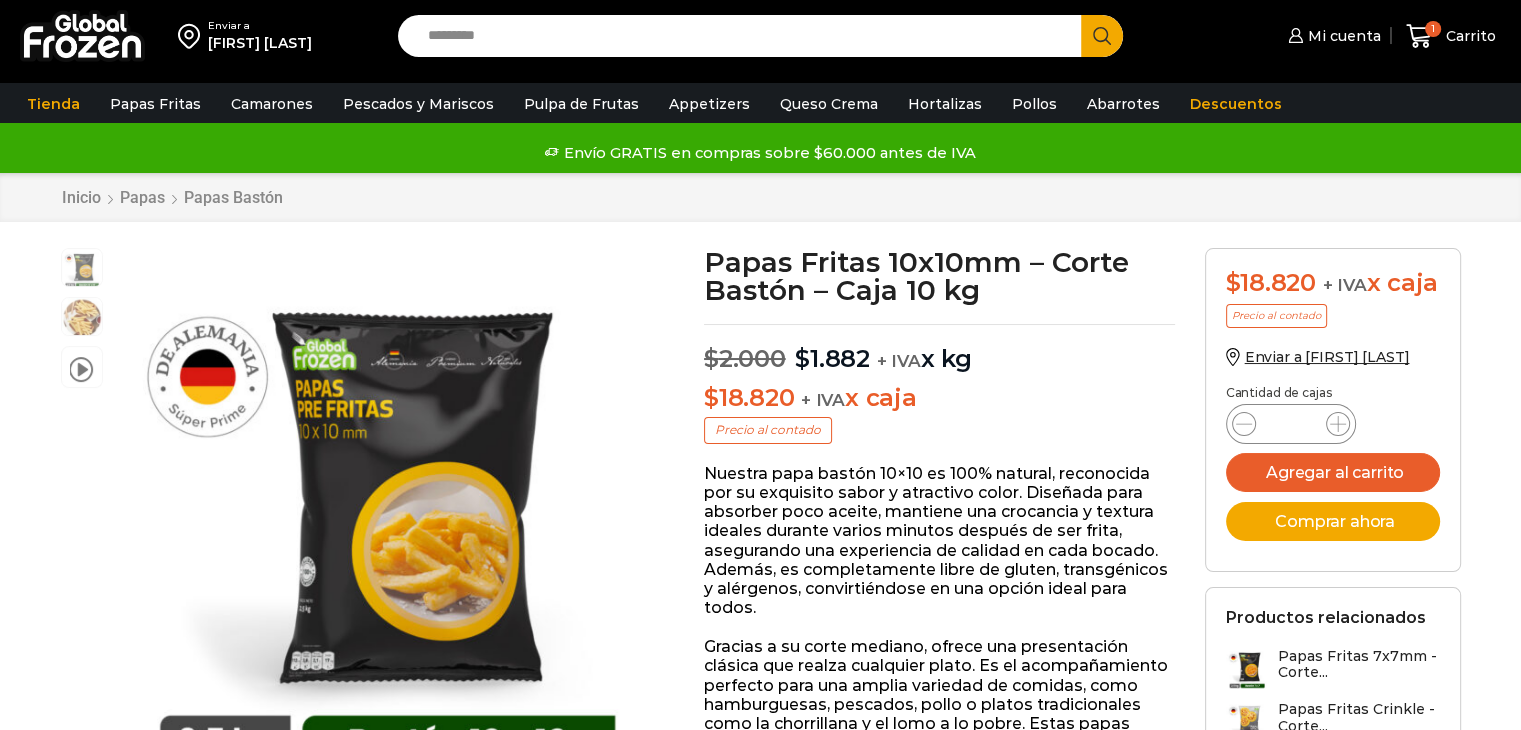 scroll, scrollTop: 0, scrollLeft: 0, axis: both 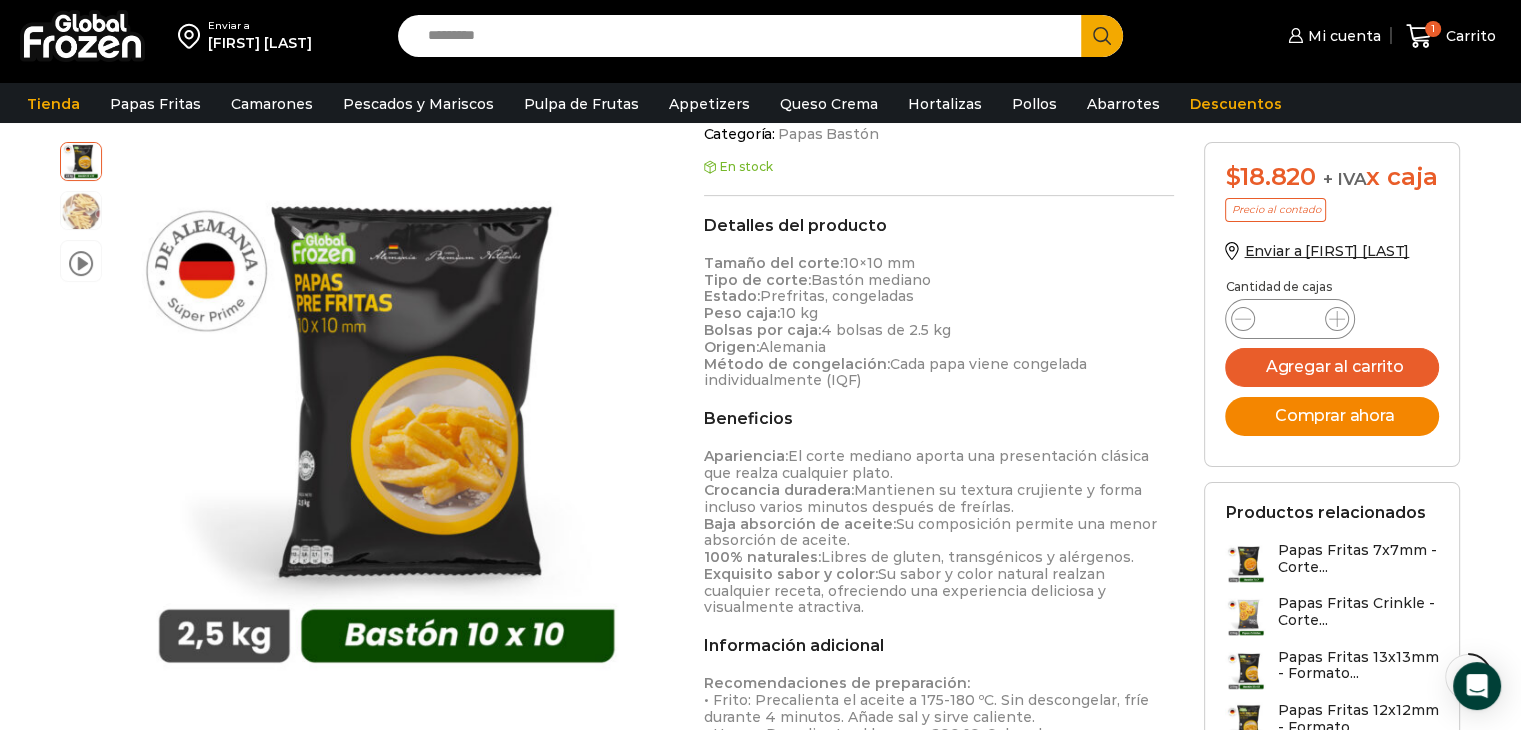 click on "Comprar ahora" at bounding box center (1332, 416) 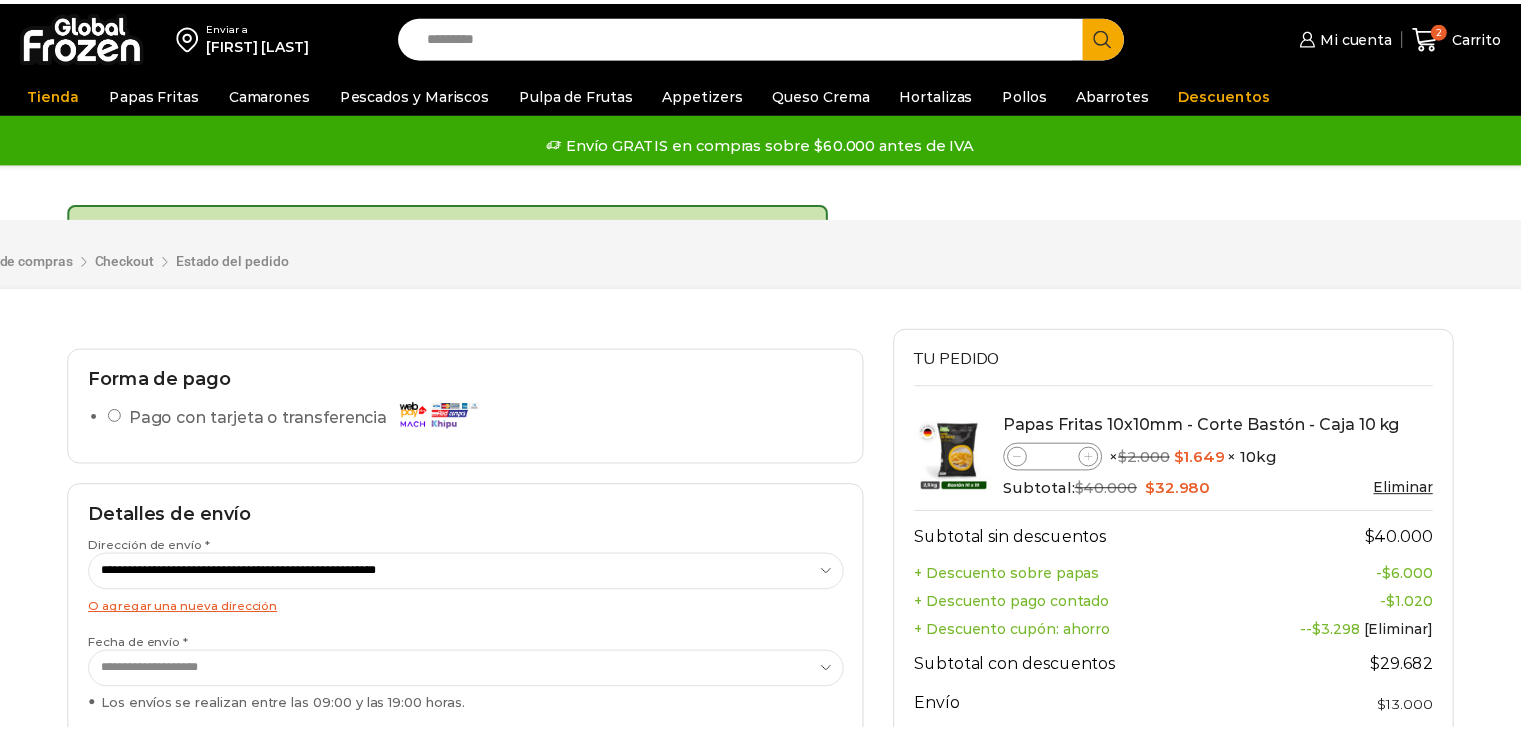 scroll, scrollTop: 0, scrollLeft: 0, axis: both 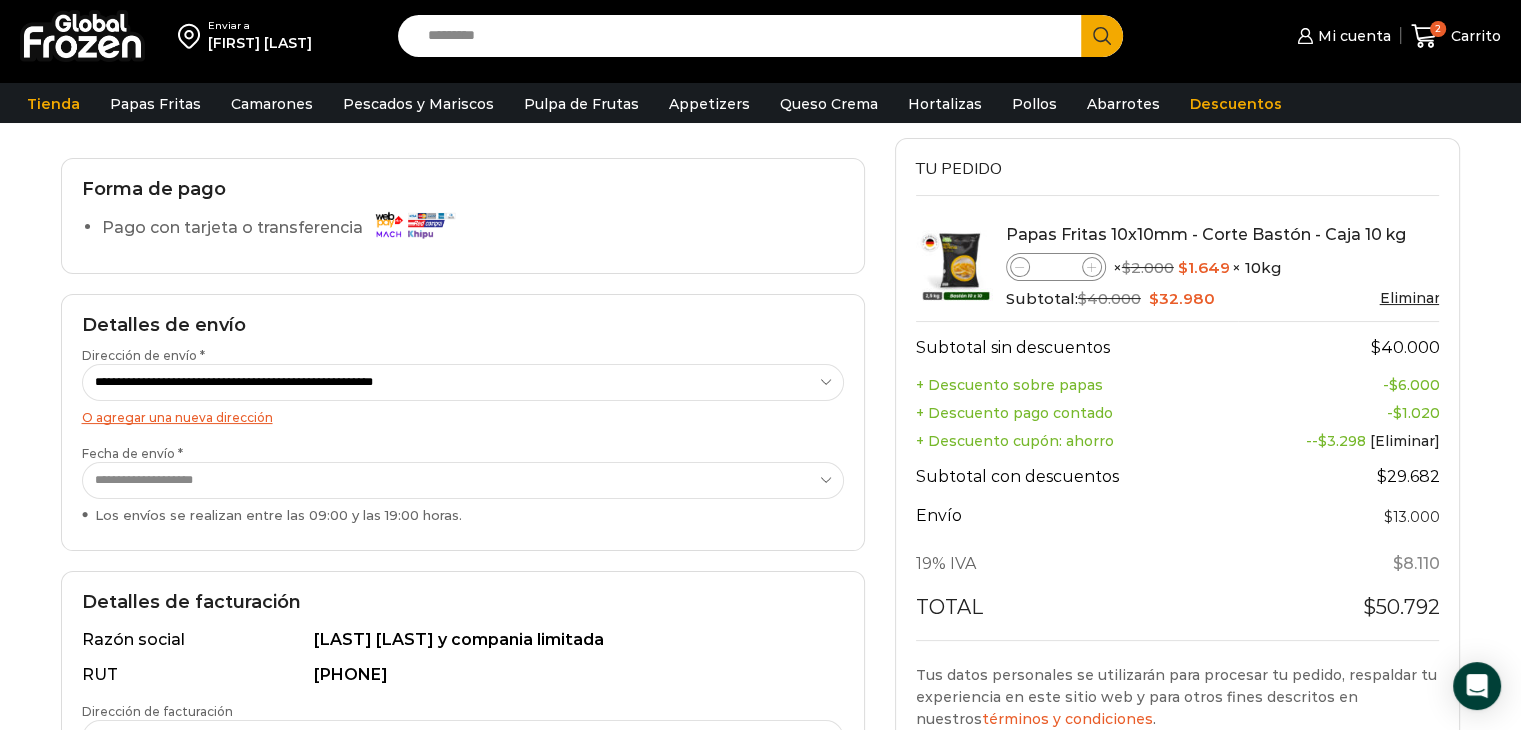 click at bounding box center (1020, 267) 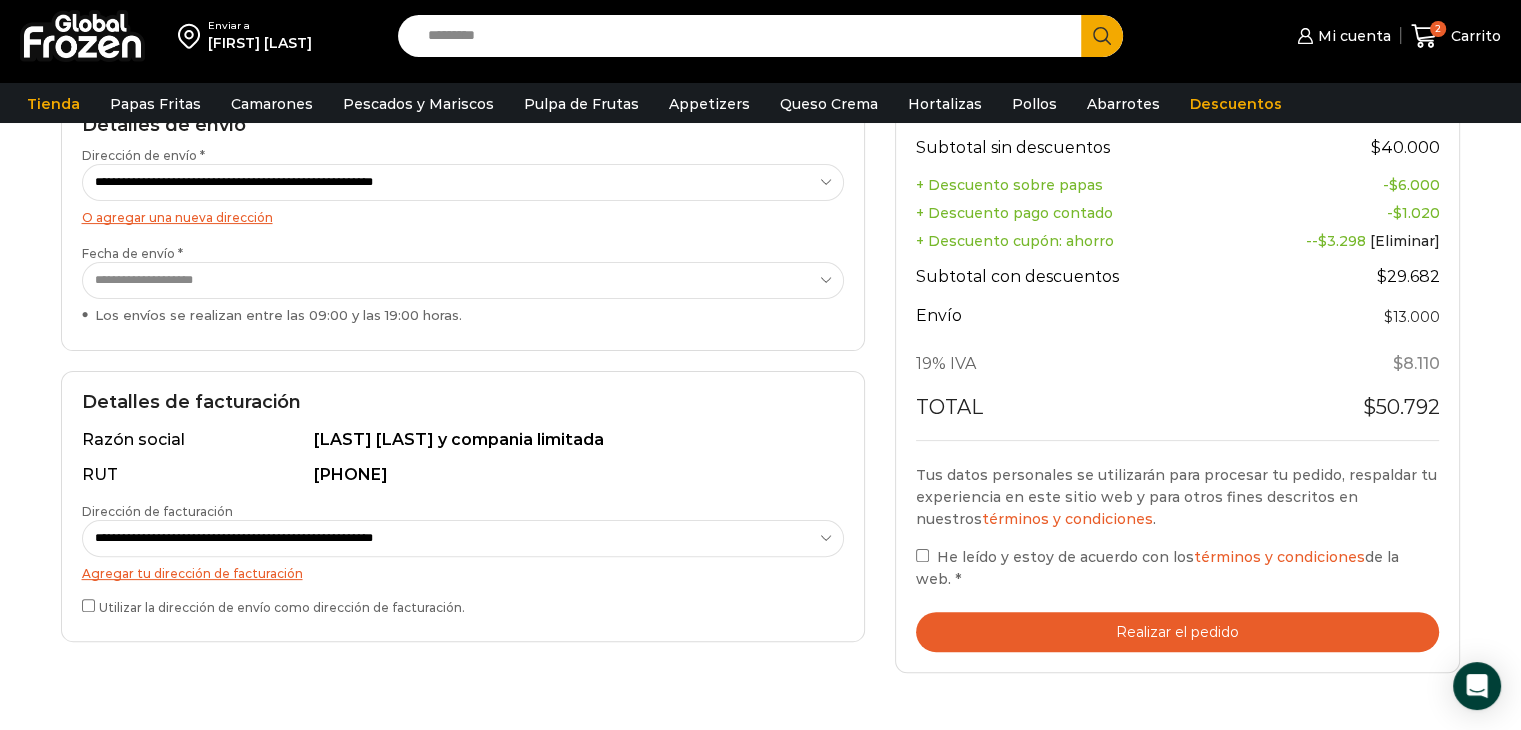 click on "He leído y estoy de acuerdo con los  términos y condiciones  de la web.   *" at bounding box center [1178, 568] 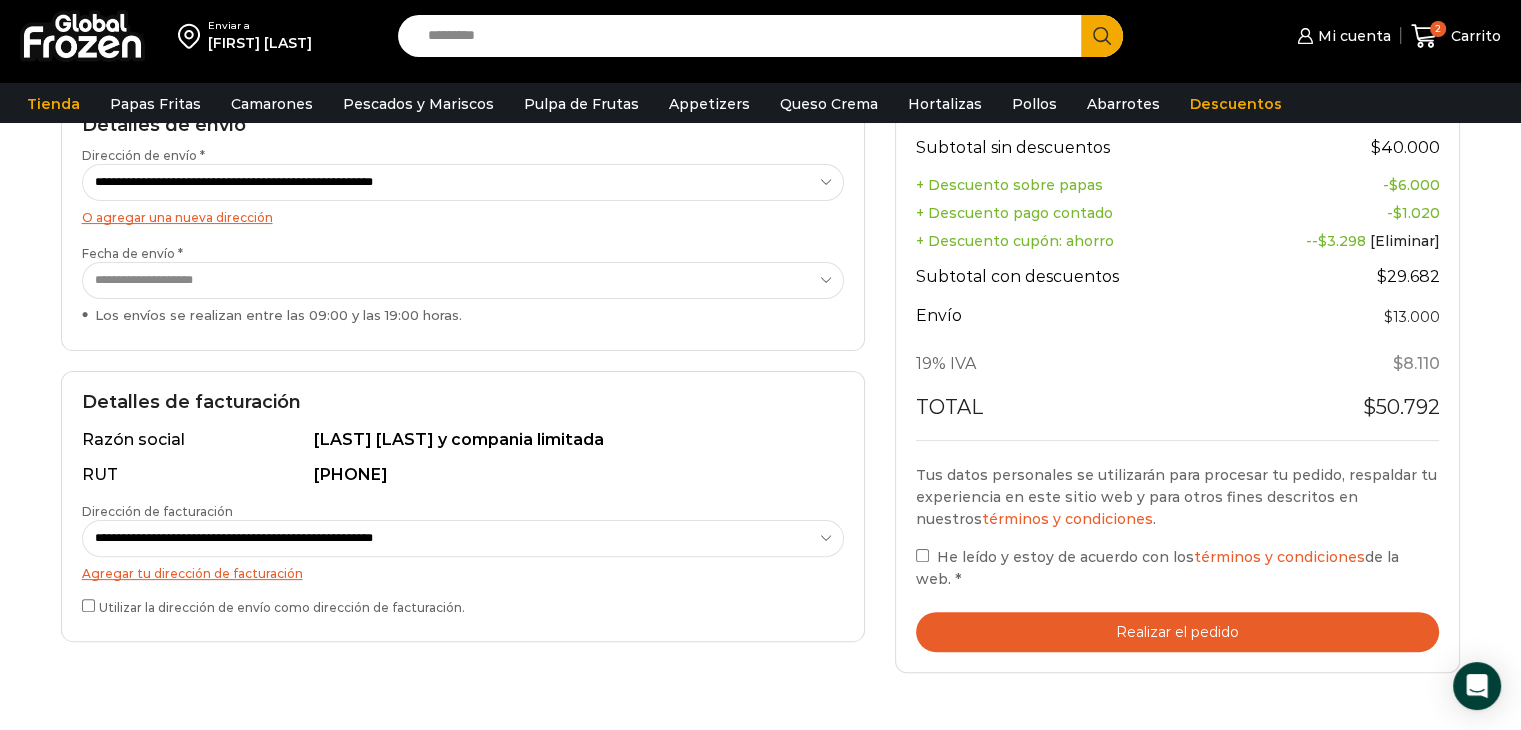 click on "Realizar el pedido" at bounding box center (1178, 632) 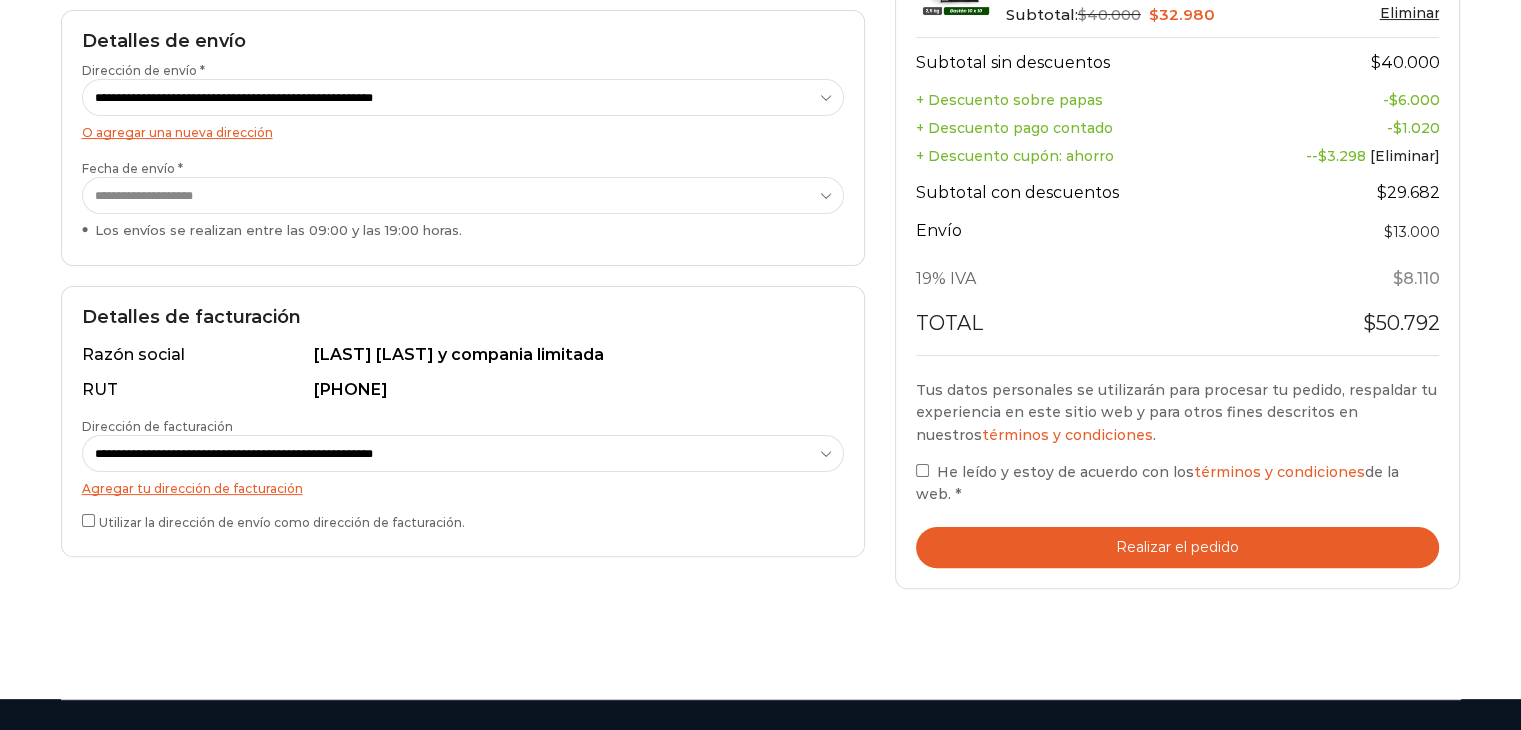 scroll, scrollTop: 400, scrollLeft: 0, axis: vertical 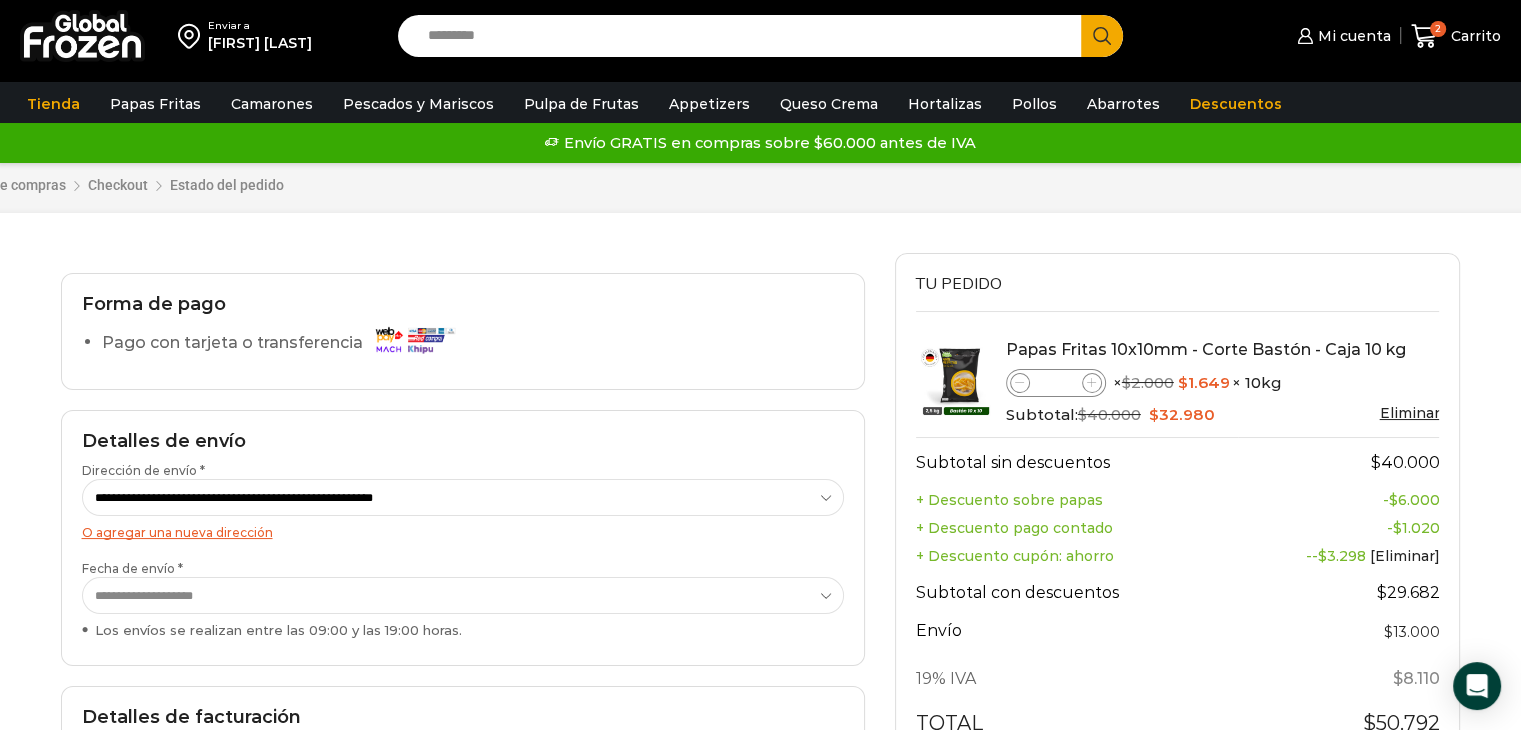 click at bounding box center (1020, 383) 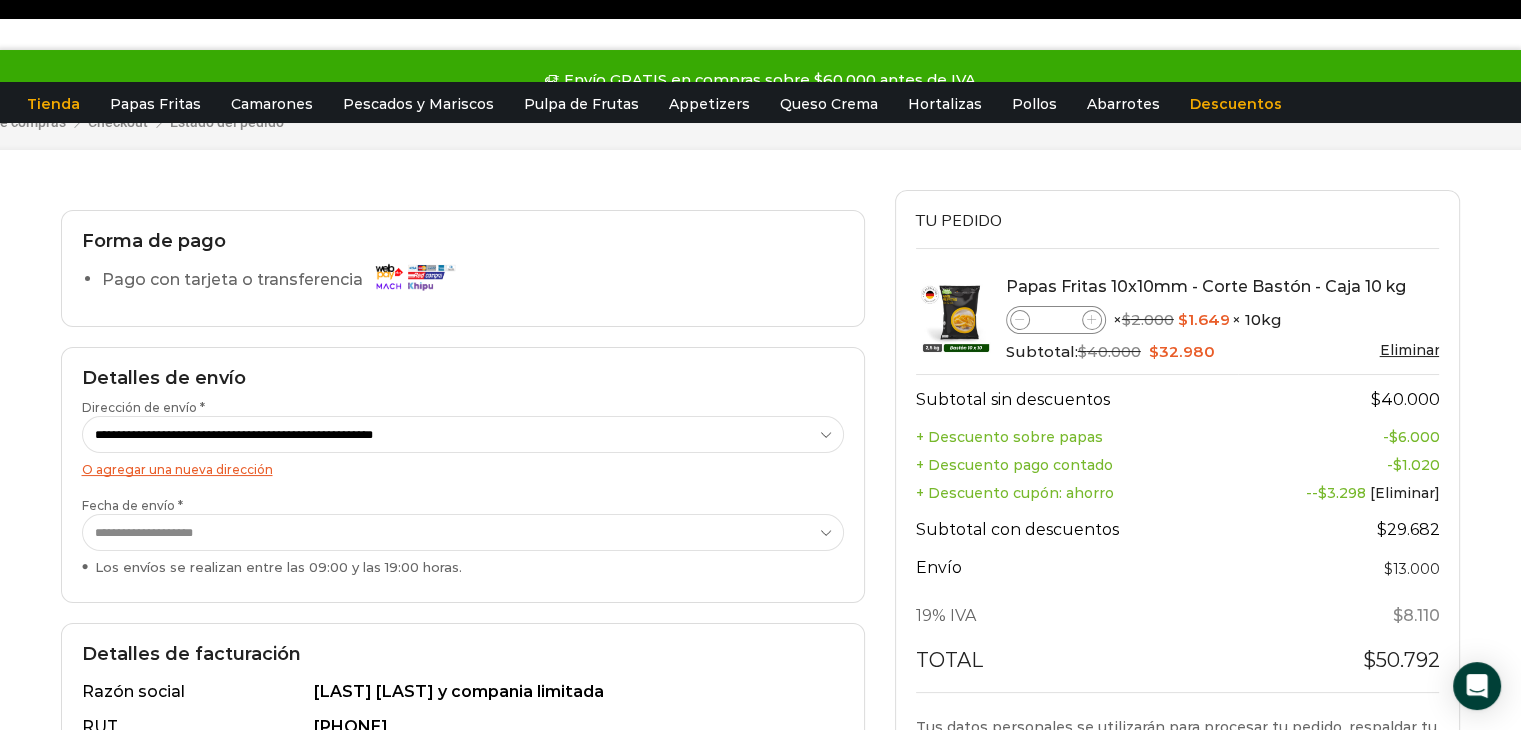 scroll, scrollTop: 0, scrollLeft: 0, axis: both 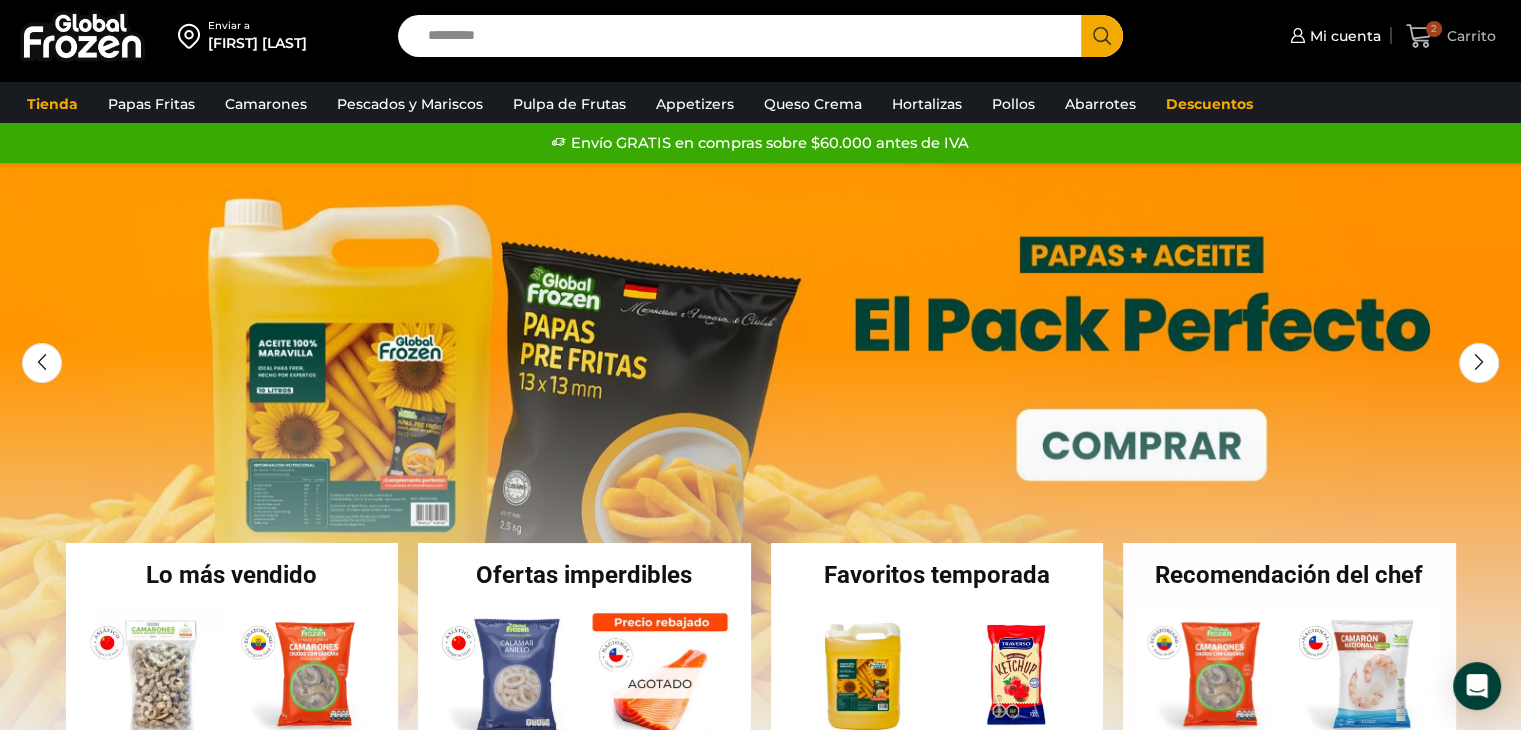 click on "Carrito" at bounding box center [1469, 36] 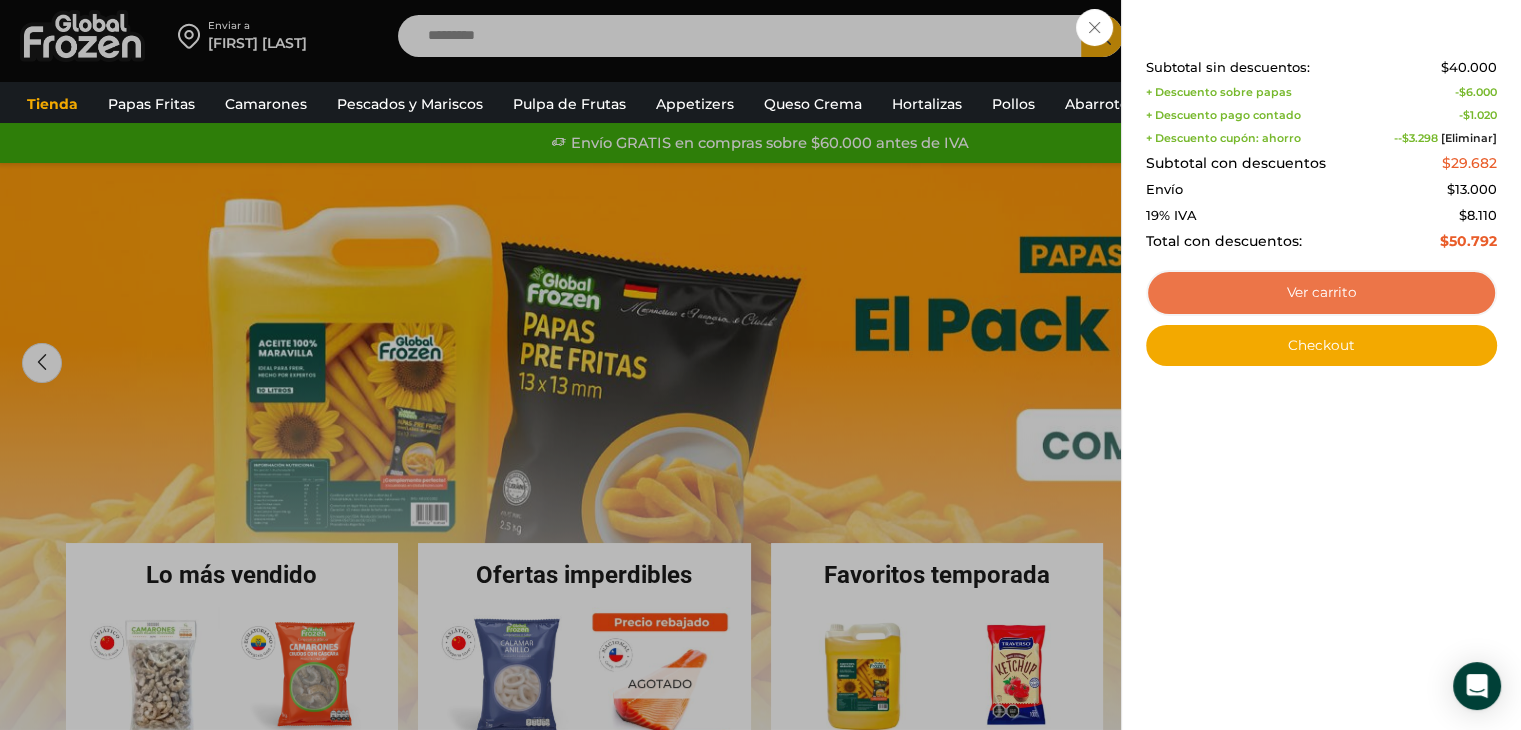 click on "Ver carrito" at bounding box center [1321, 293] 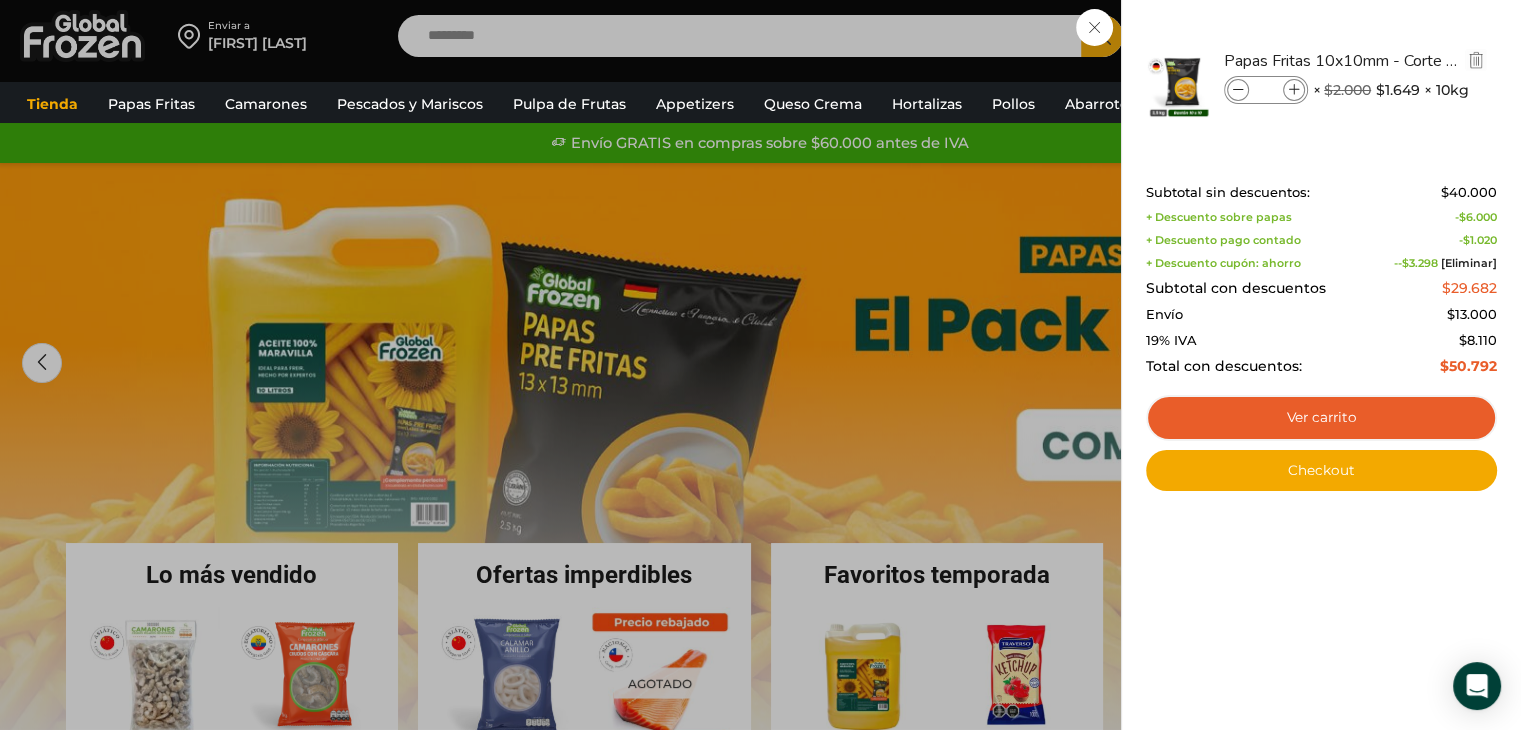 click at bounding box center [1238, 90] 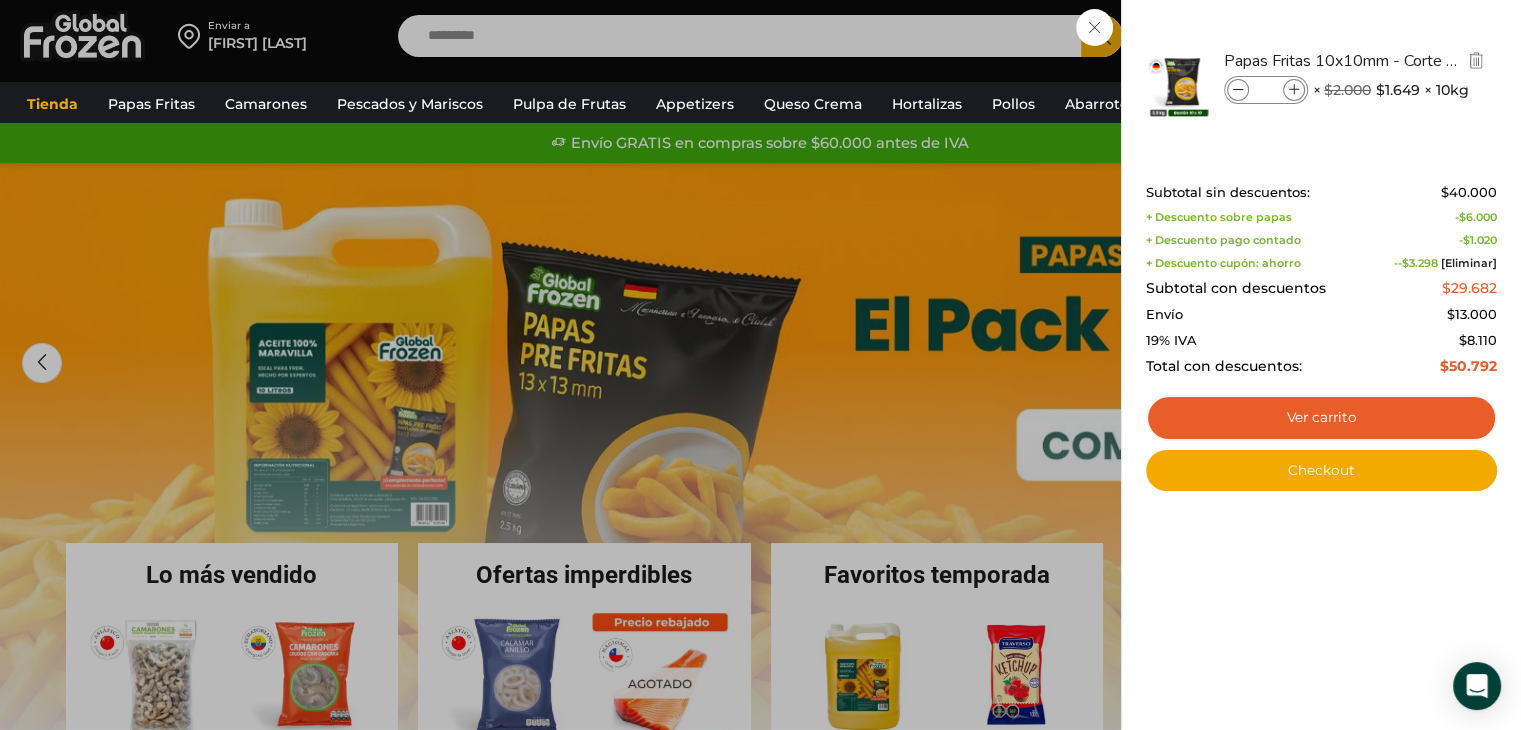 type on "*" 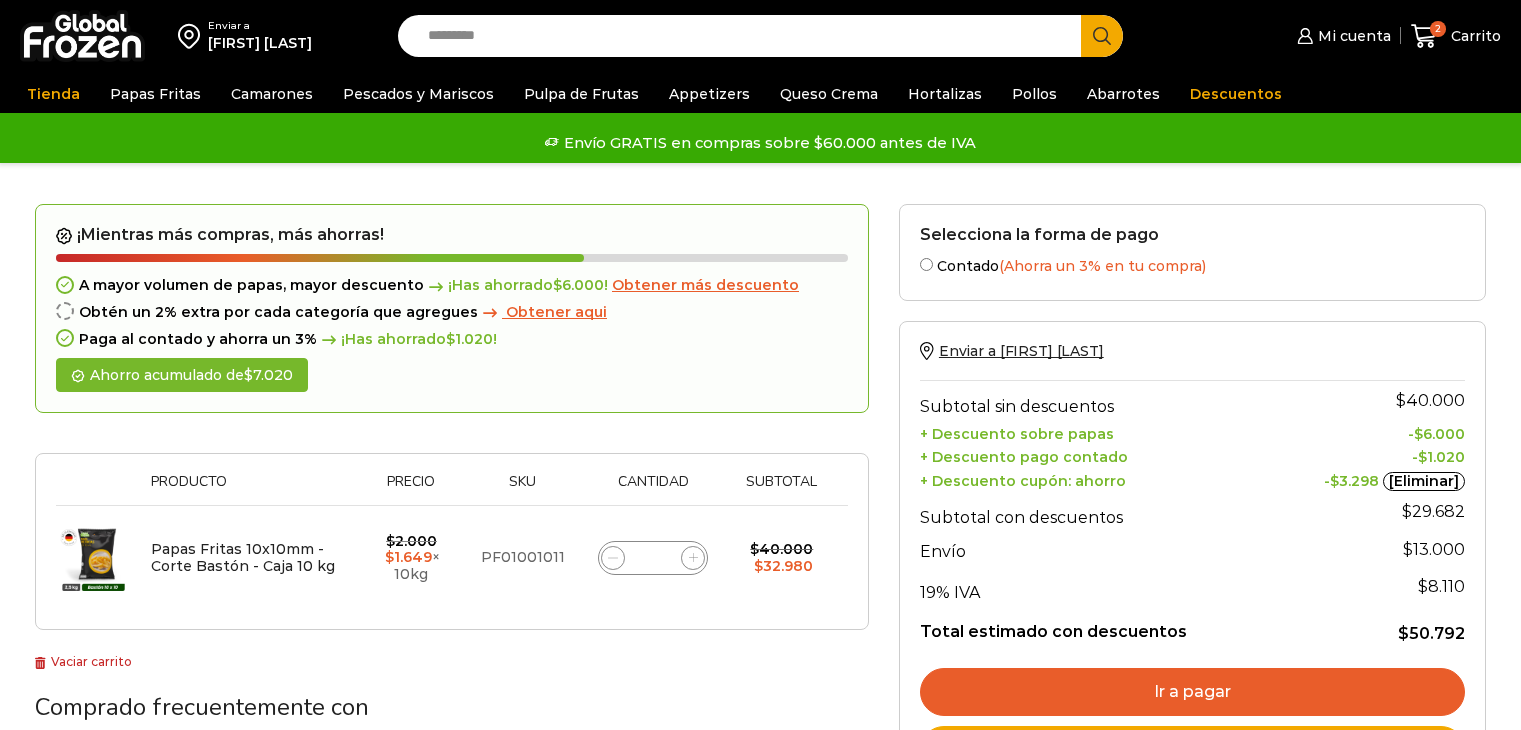 scroll, scrollTop: 0, scrollLeft: 0, axis: both 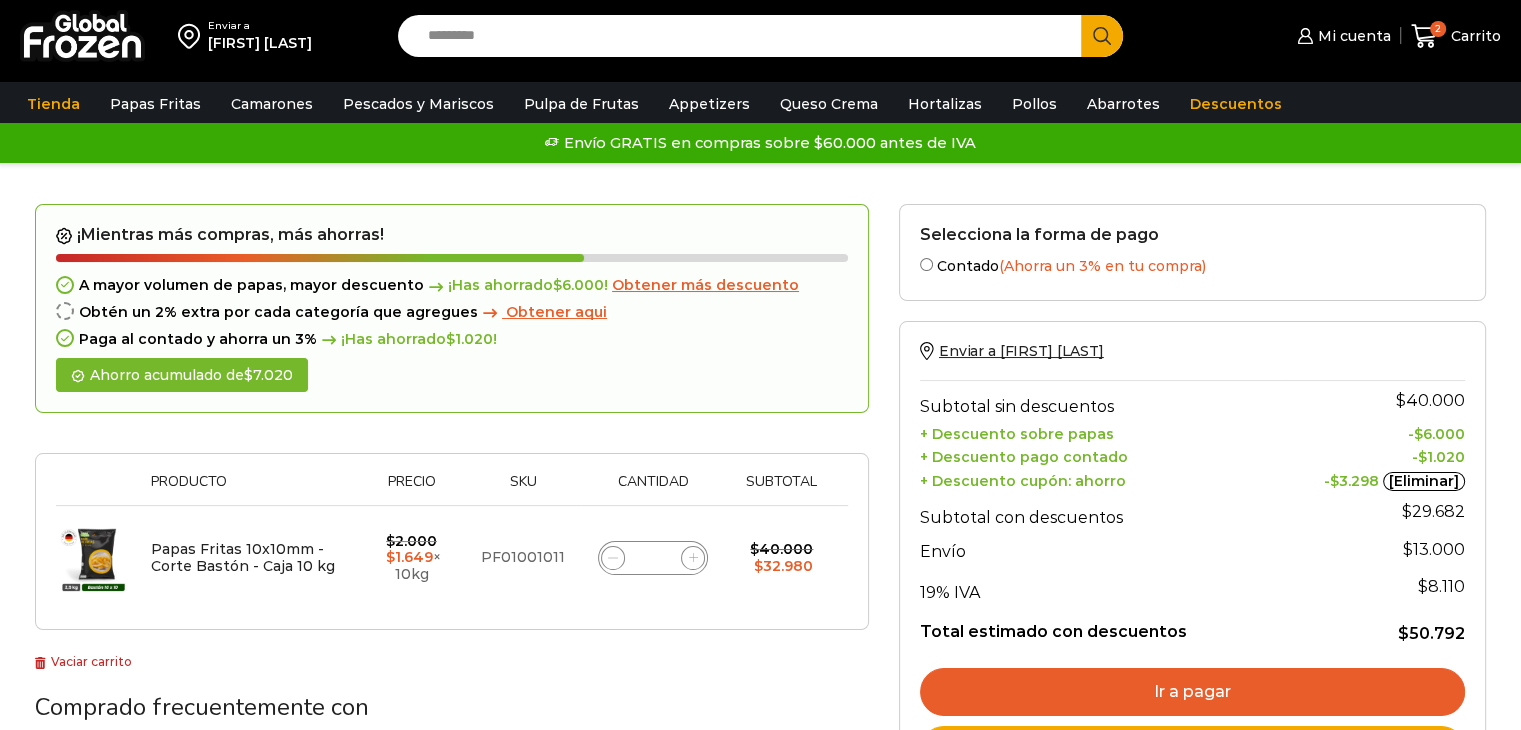 click 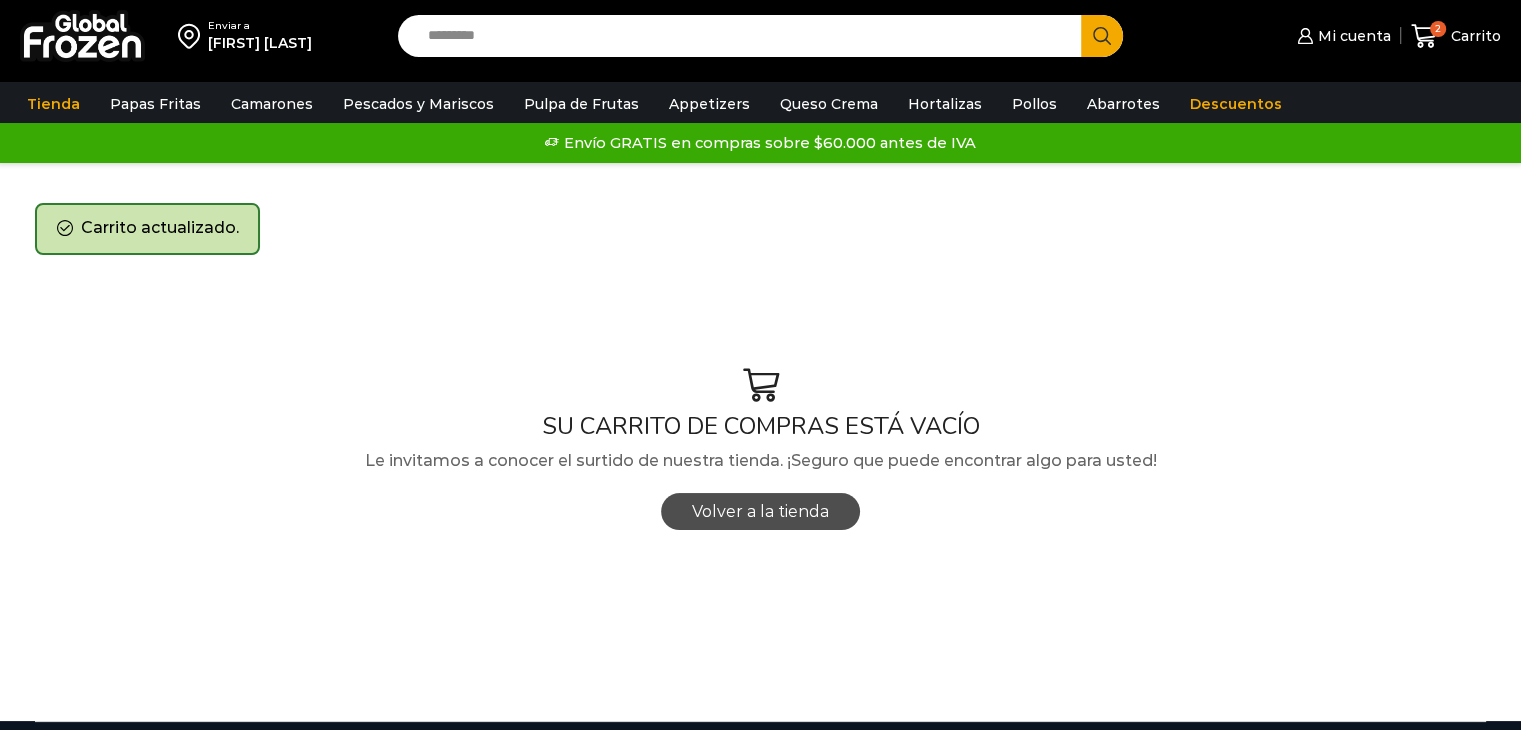 click on "Volver a la tienda" at bounding box center (760, 511) 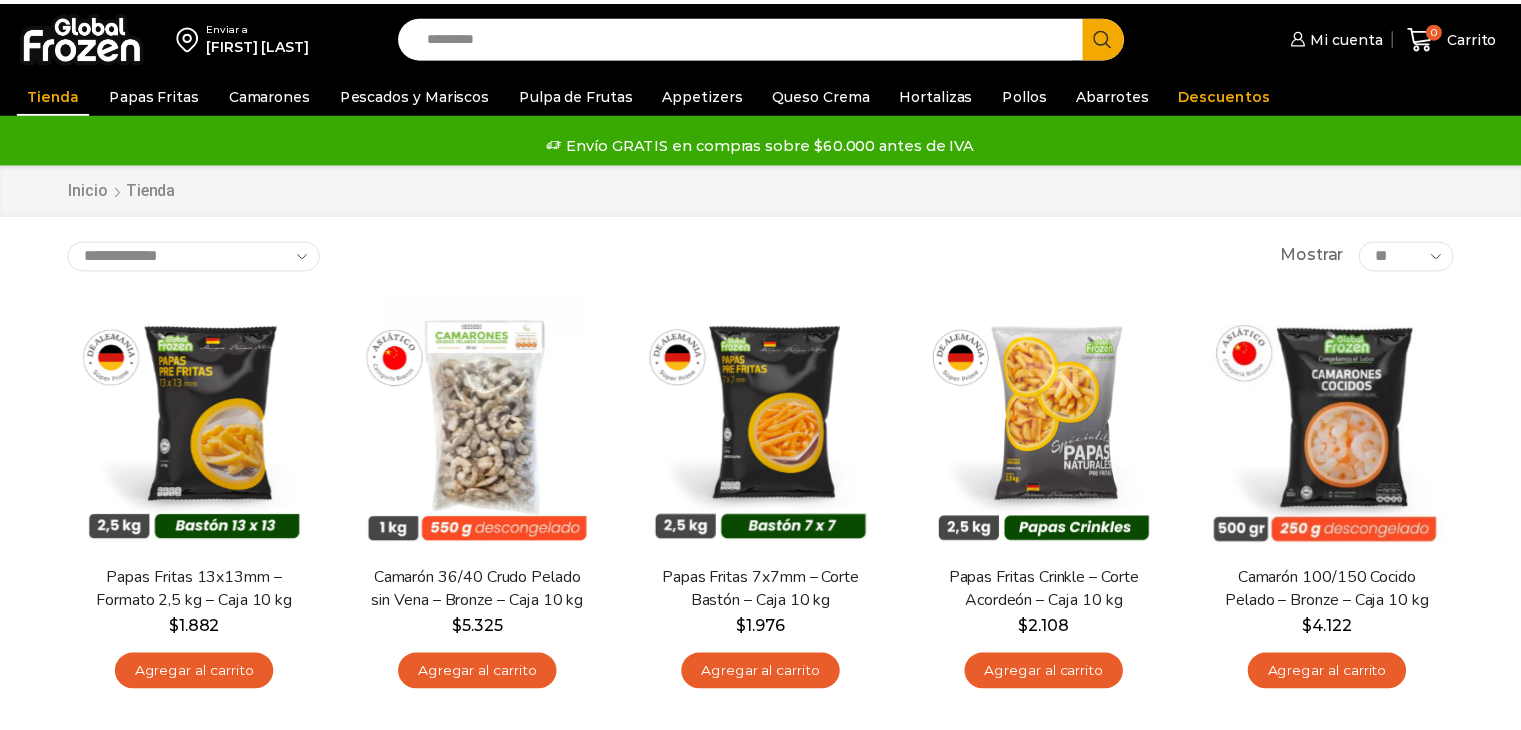 scroll, scrollTop: 0, scrollLeft: 0, axis: both 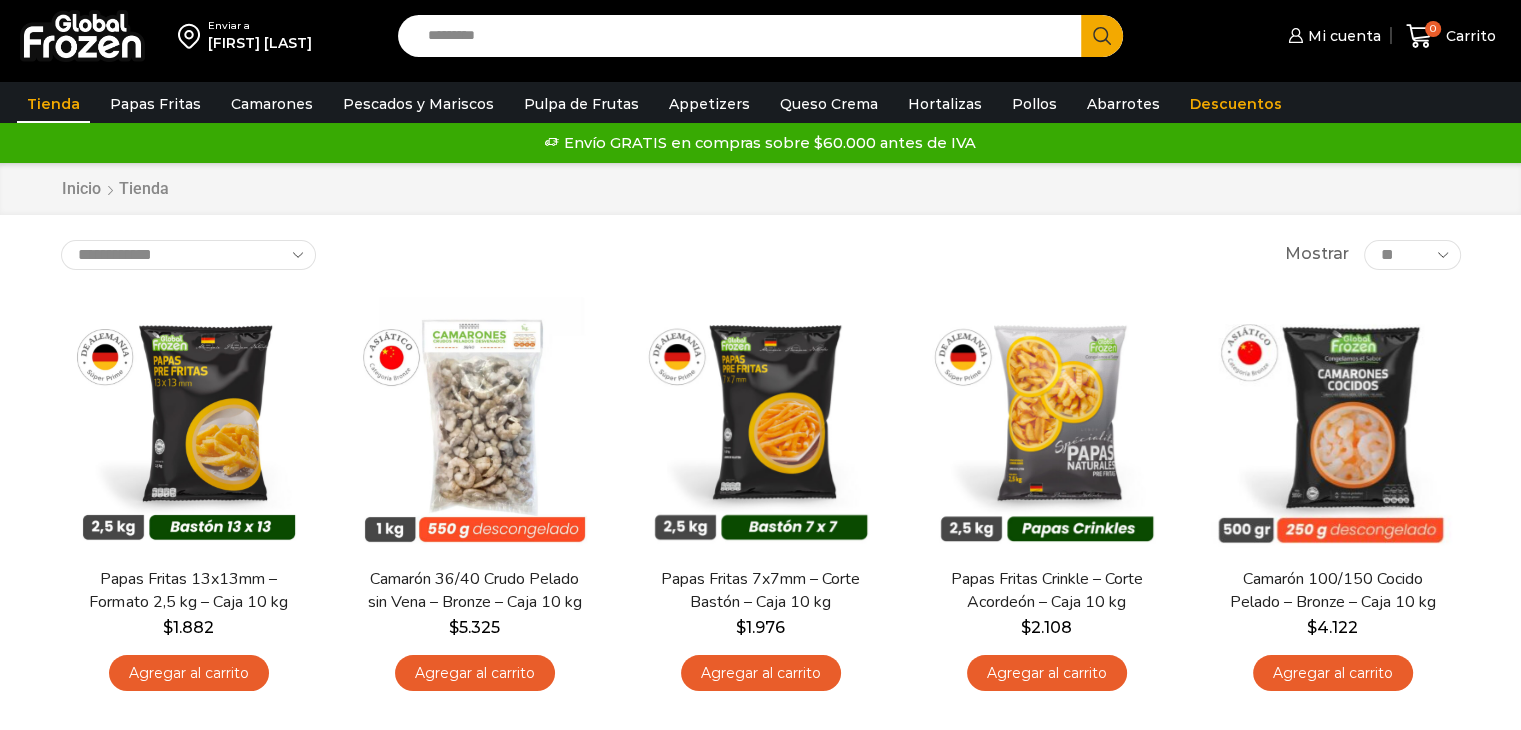 click on "Search input" at bounding box center (745, 36) 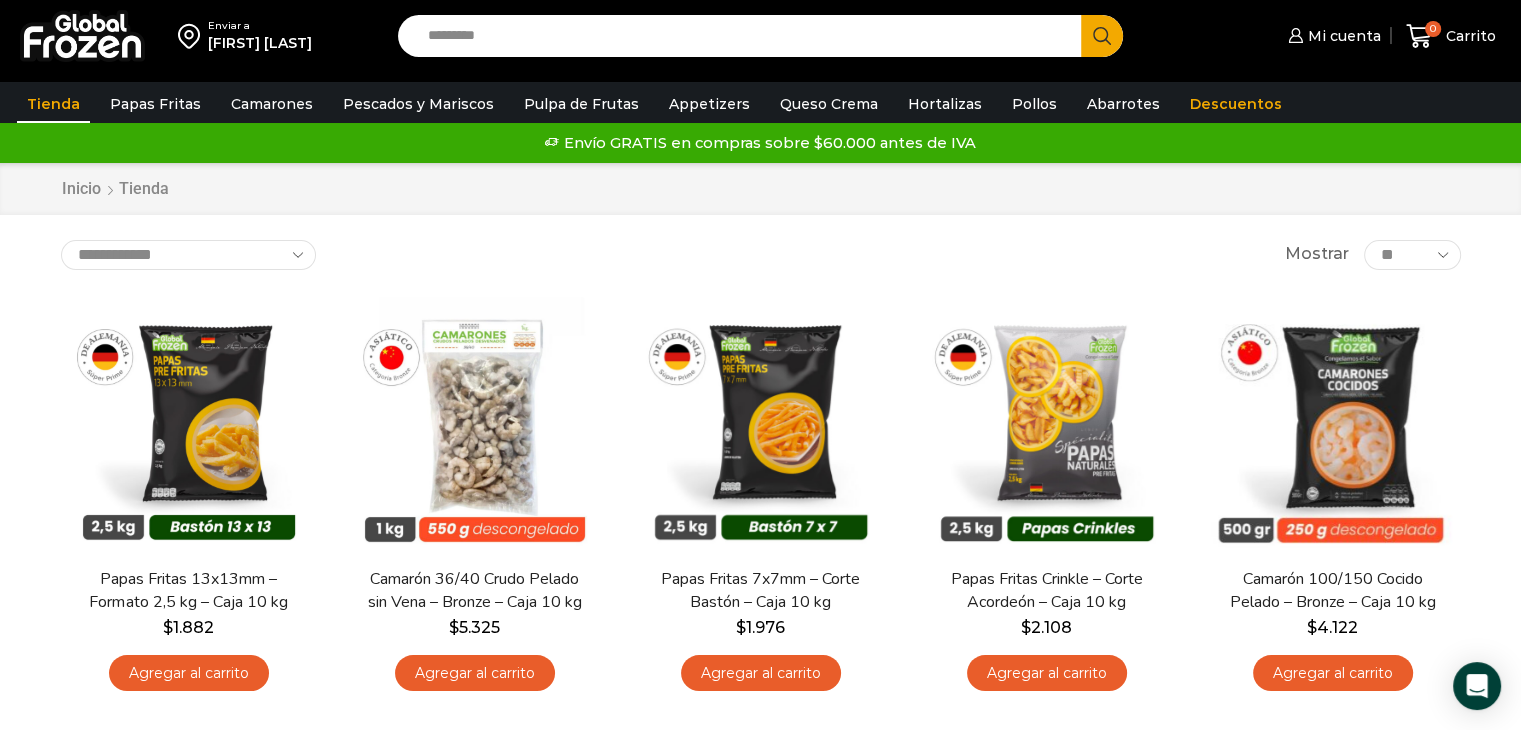 click on "Search input" at bounding box center (745, 36) 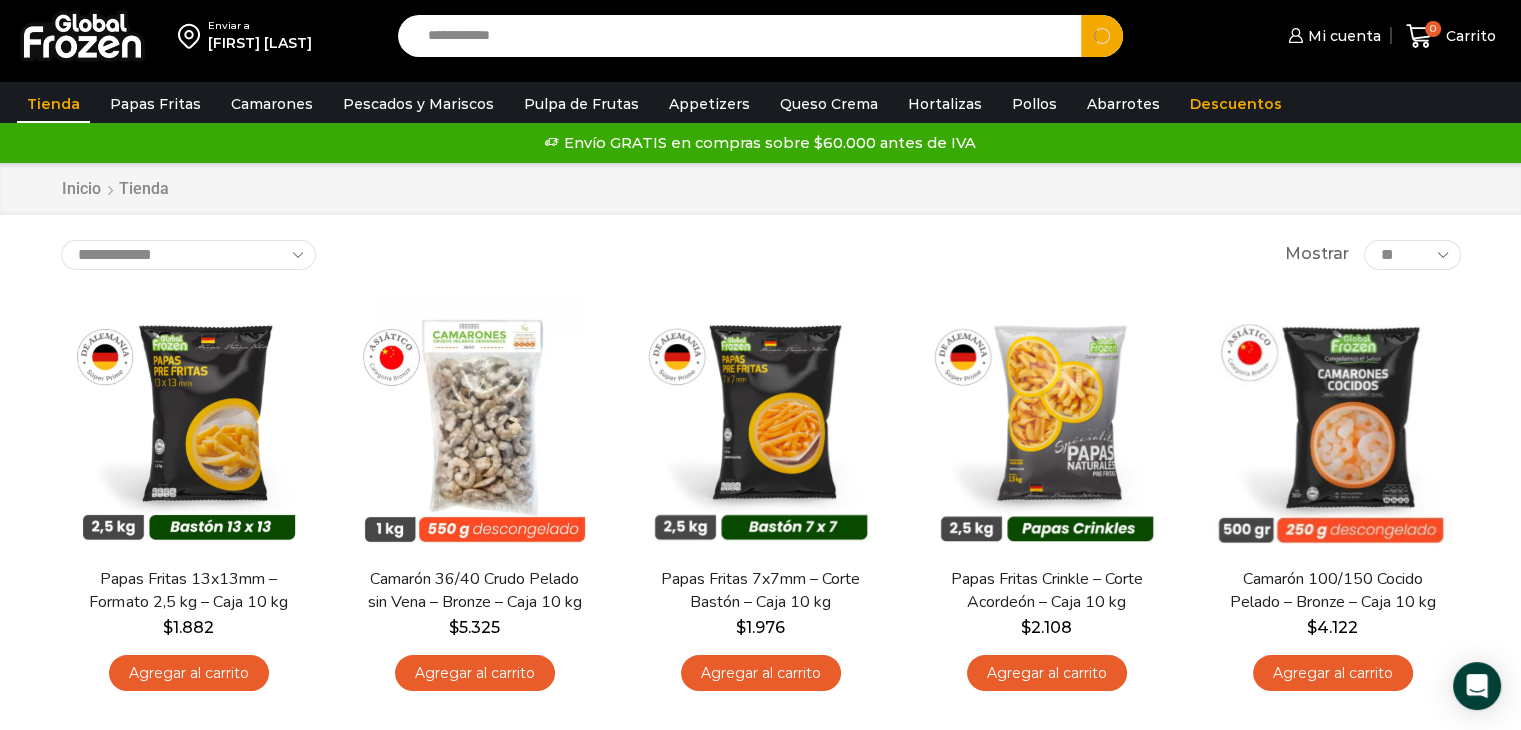 type on "**********" 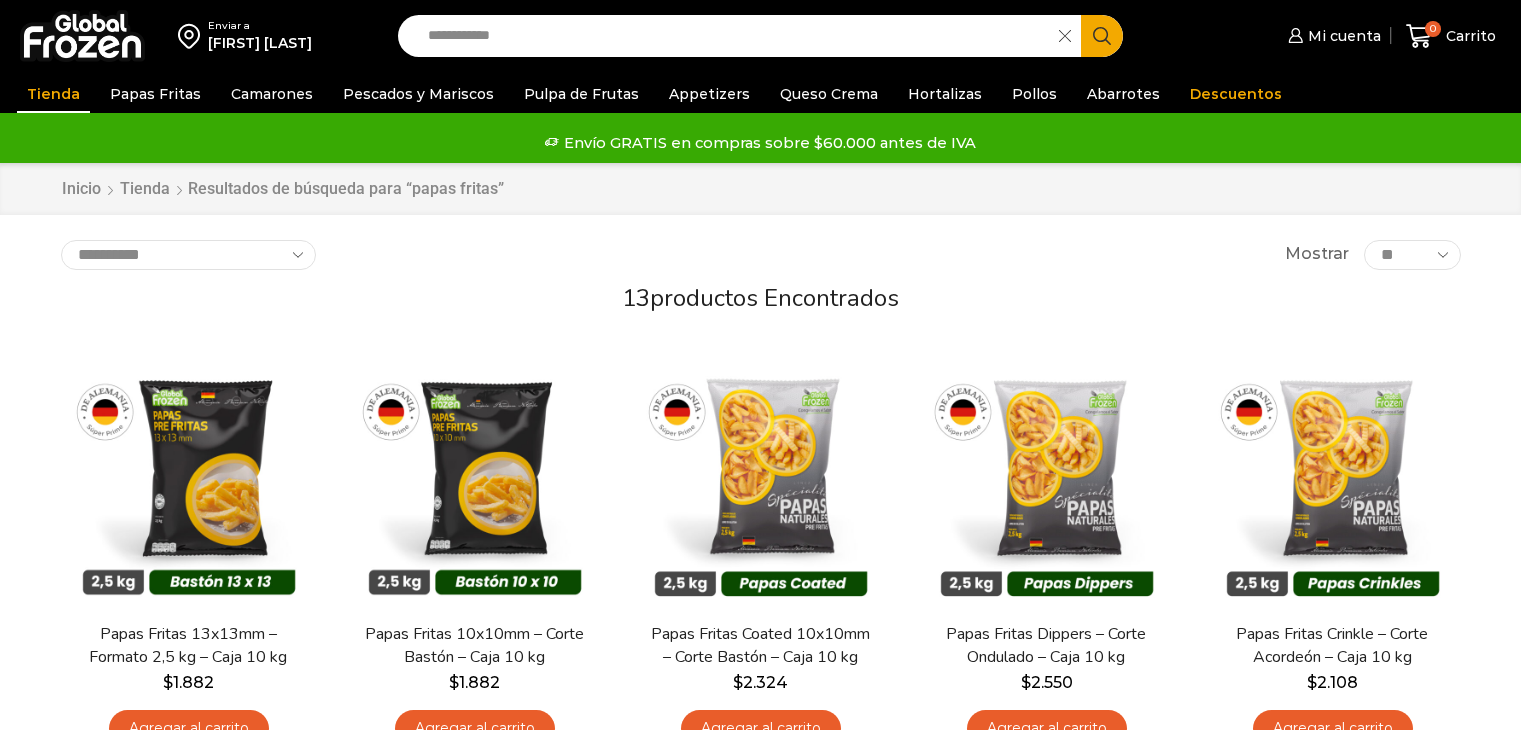 scroll, scrollTop: 0, scrollLeft: 0, axis: both 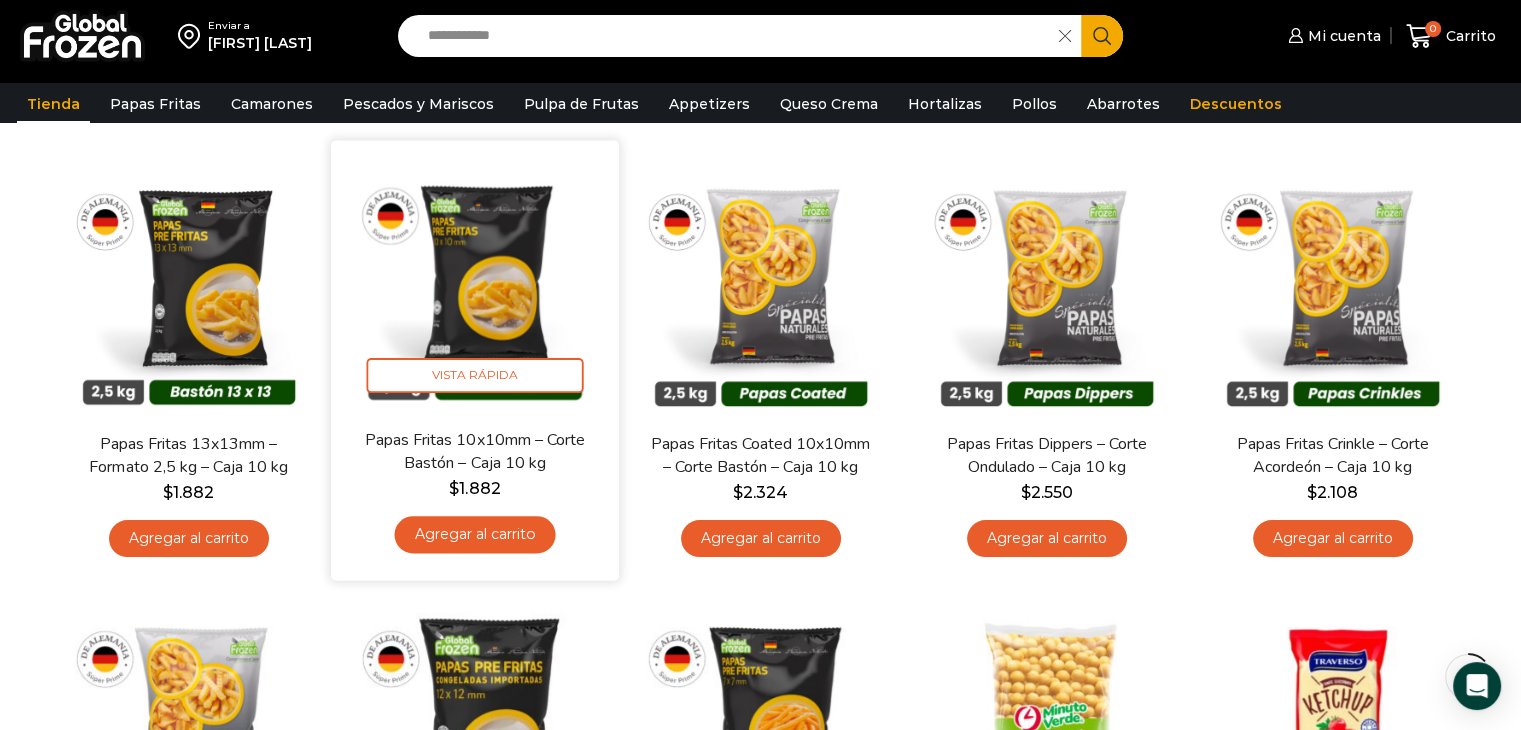 click on "Agregar al carrito" at bounding box center [474, 534] 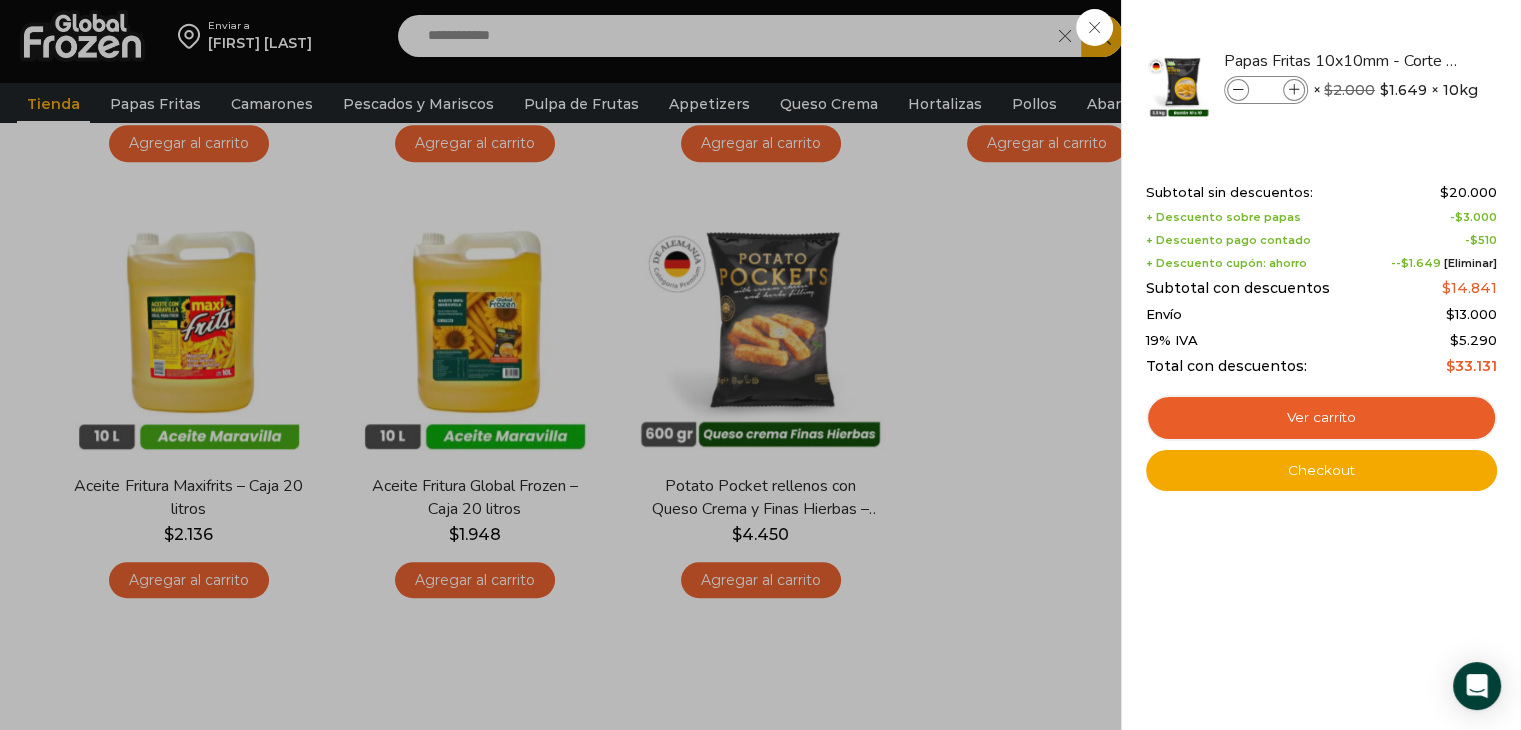 scroll, scrollTop: 1000, scrollLeft: 0, axis: vertical 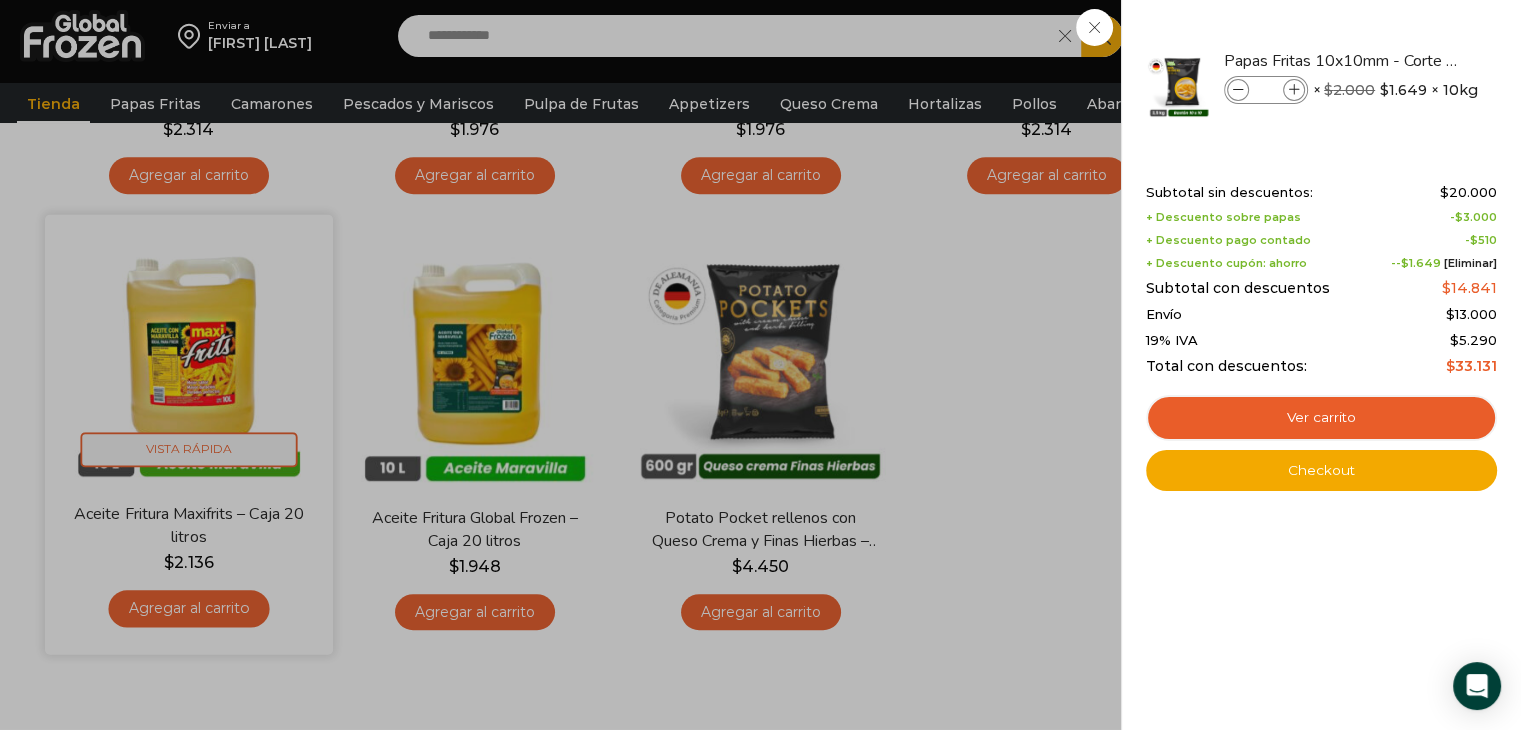drag, startPoint x: 207, startPoint y: 493, endPoint x: 197, endPoint y: 448, distance: 46.09772 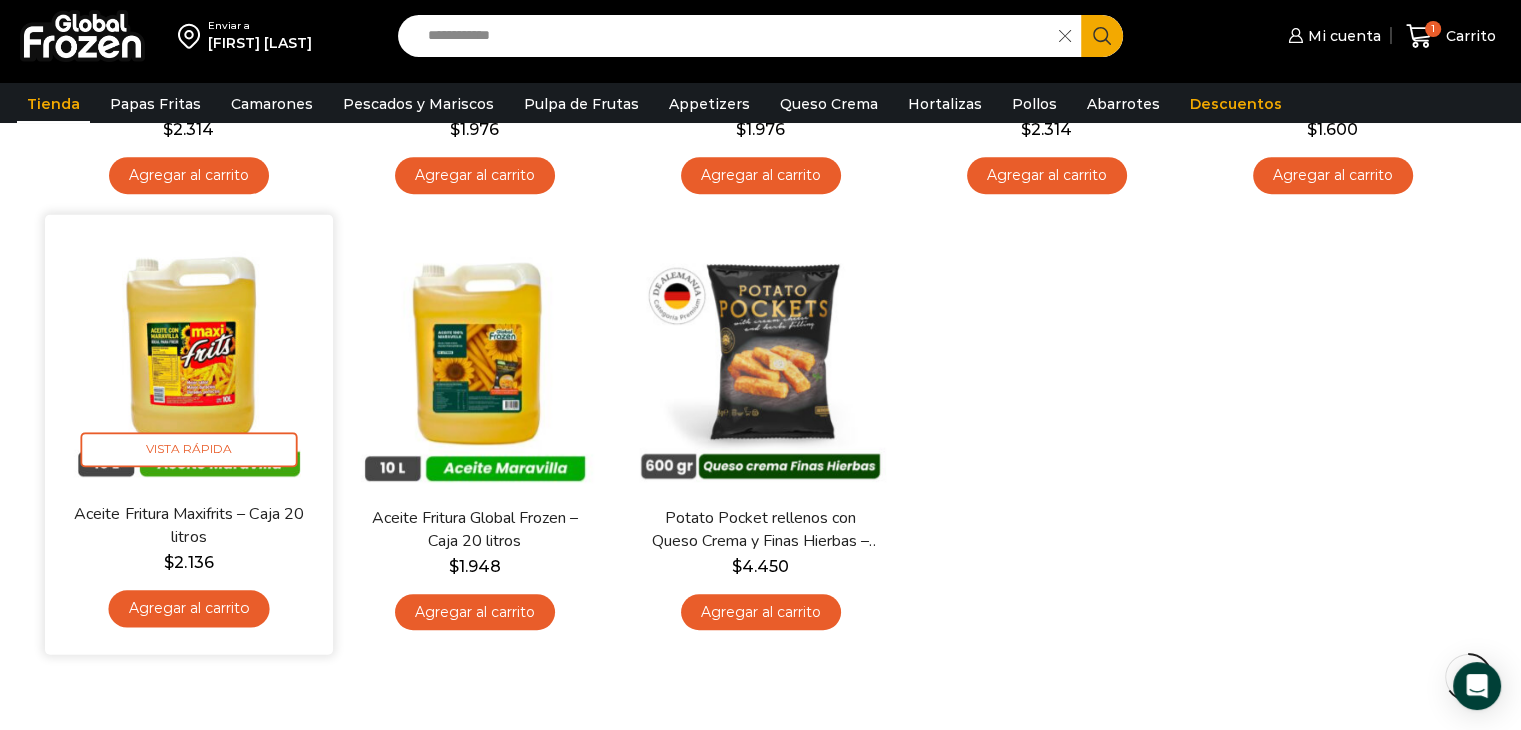 click at bounding box center (189, 358) 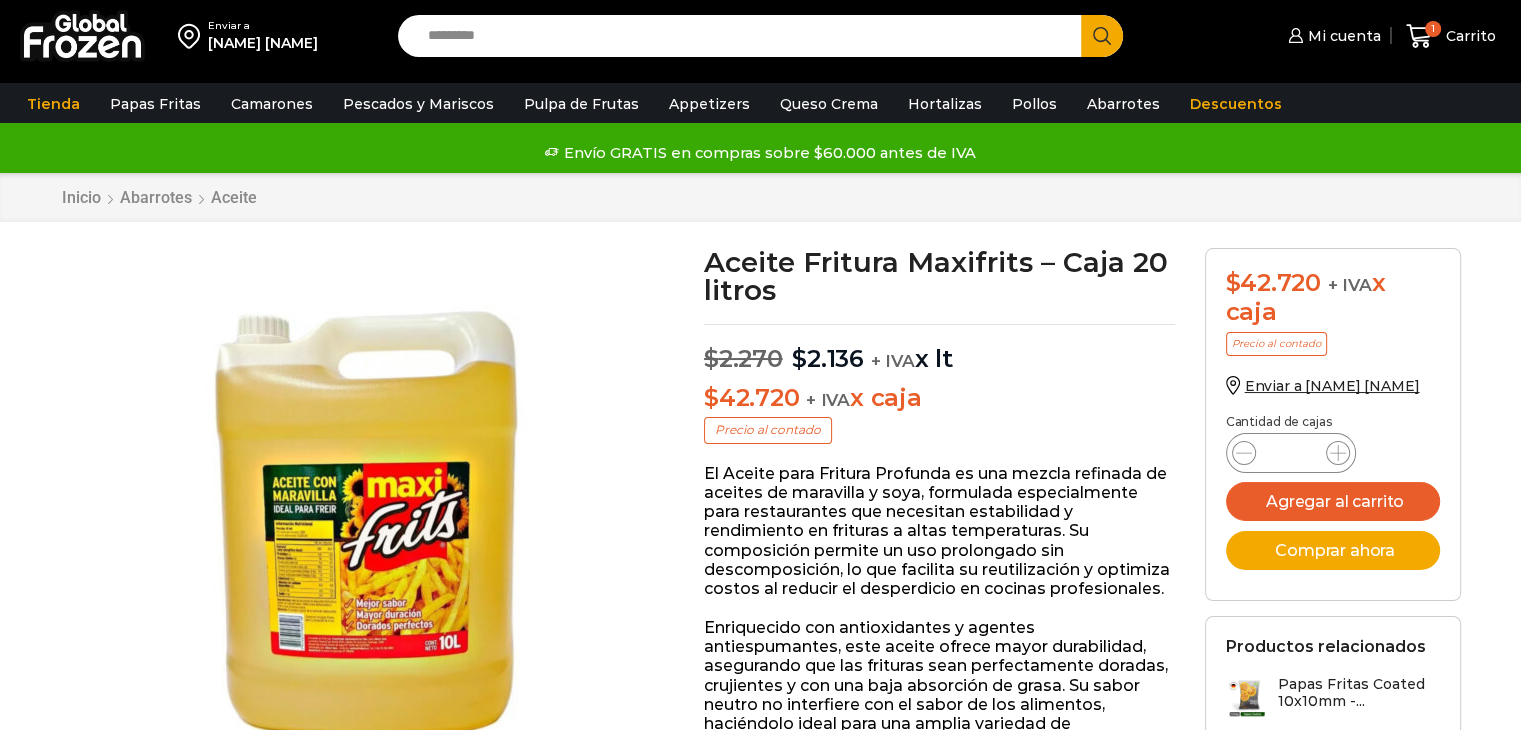 scroll, scrollTop: 0, scrollLeft: 0, axis: both 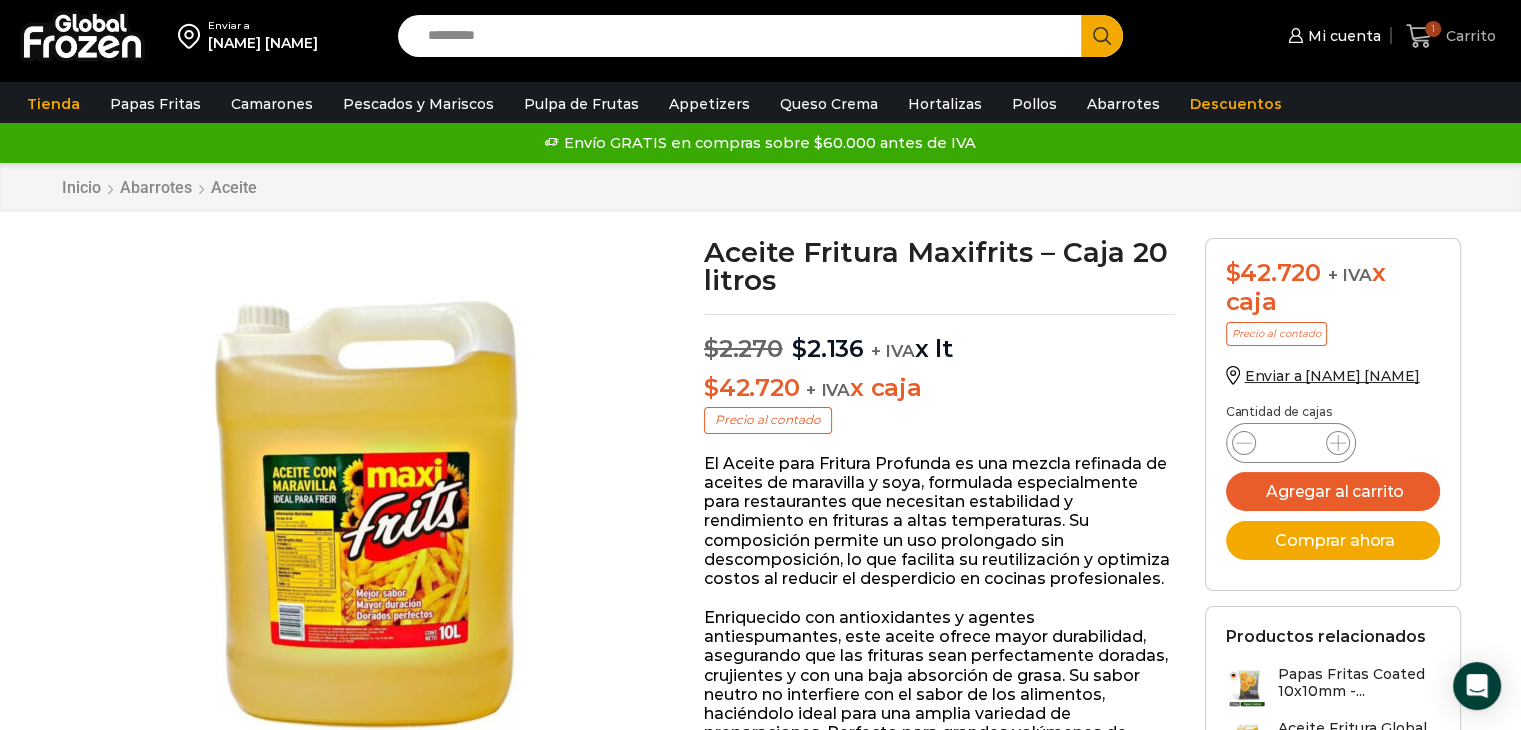 click on "Carrito" at bounding box center [1468, 36] 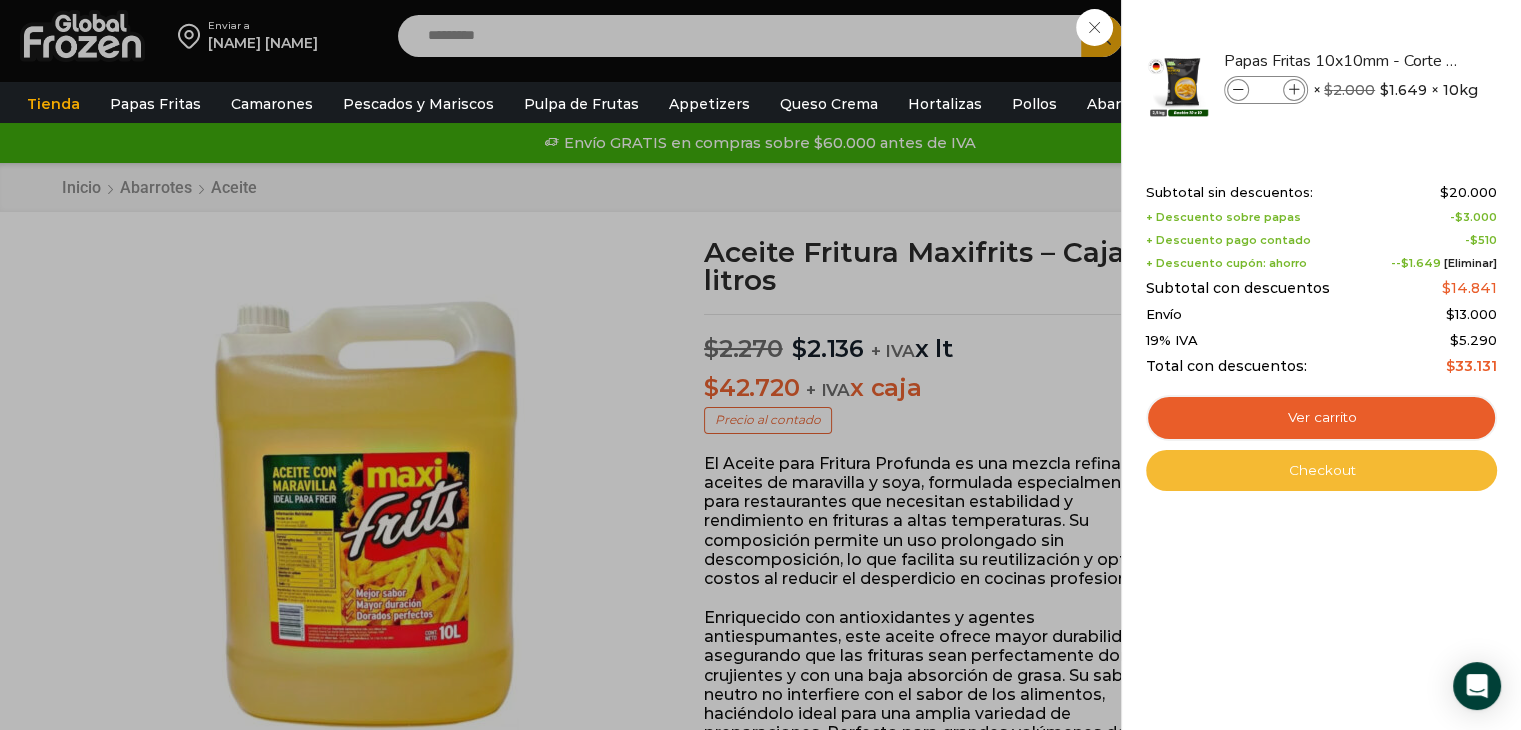 click on "Checkout" at bounding box center (1321, 471) 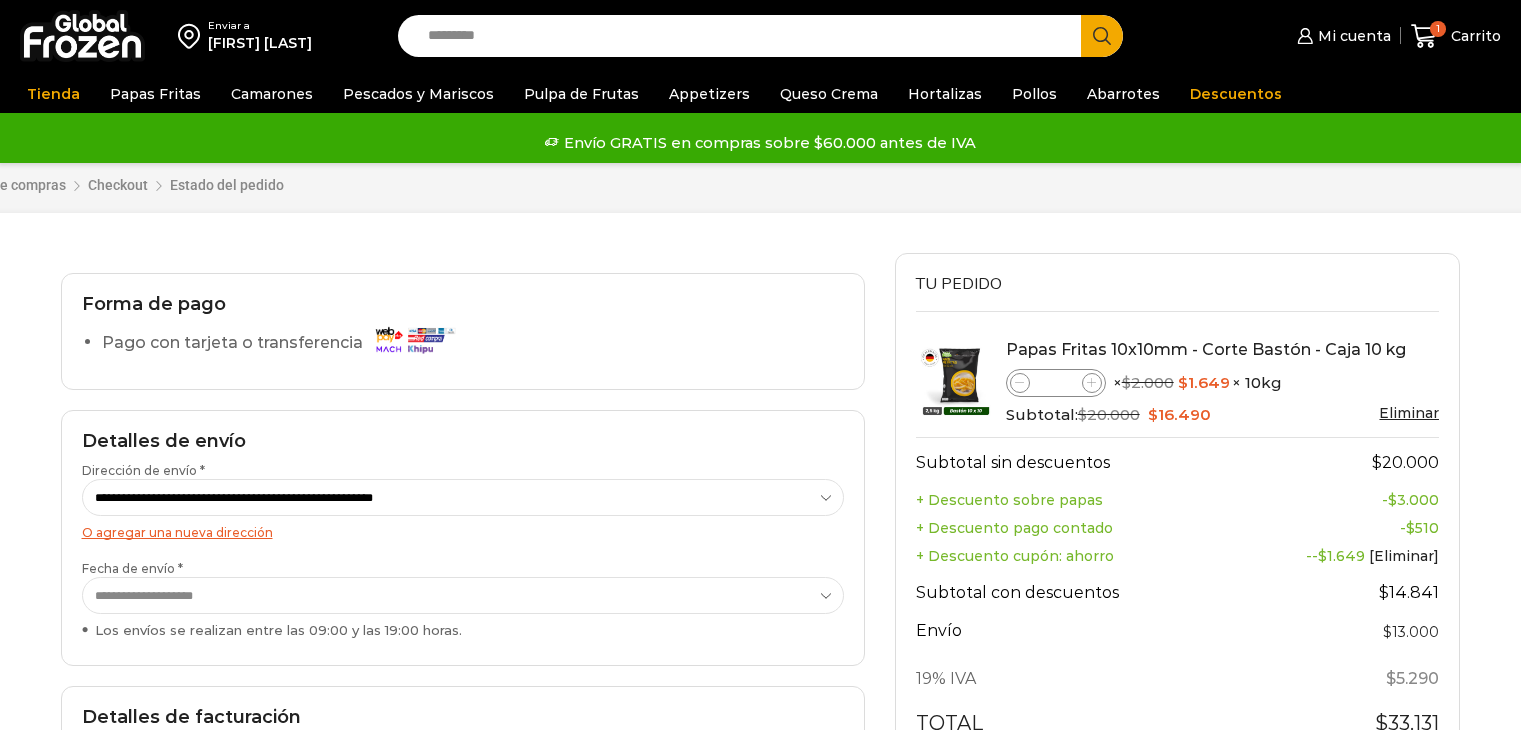 scroll, scrollTop: 0, scrollLeft: 0, axis: both 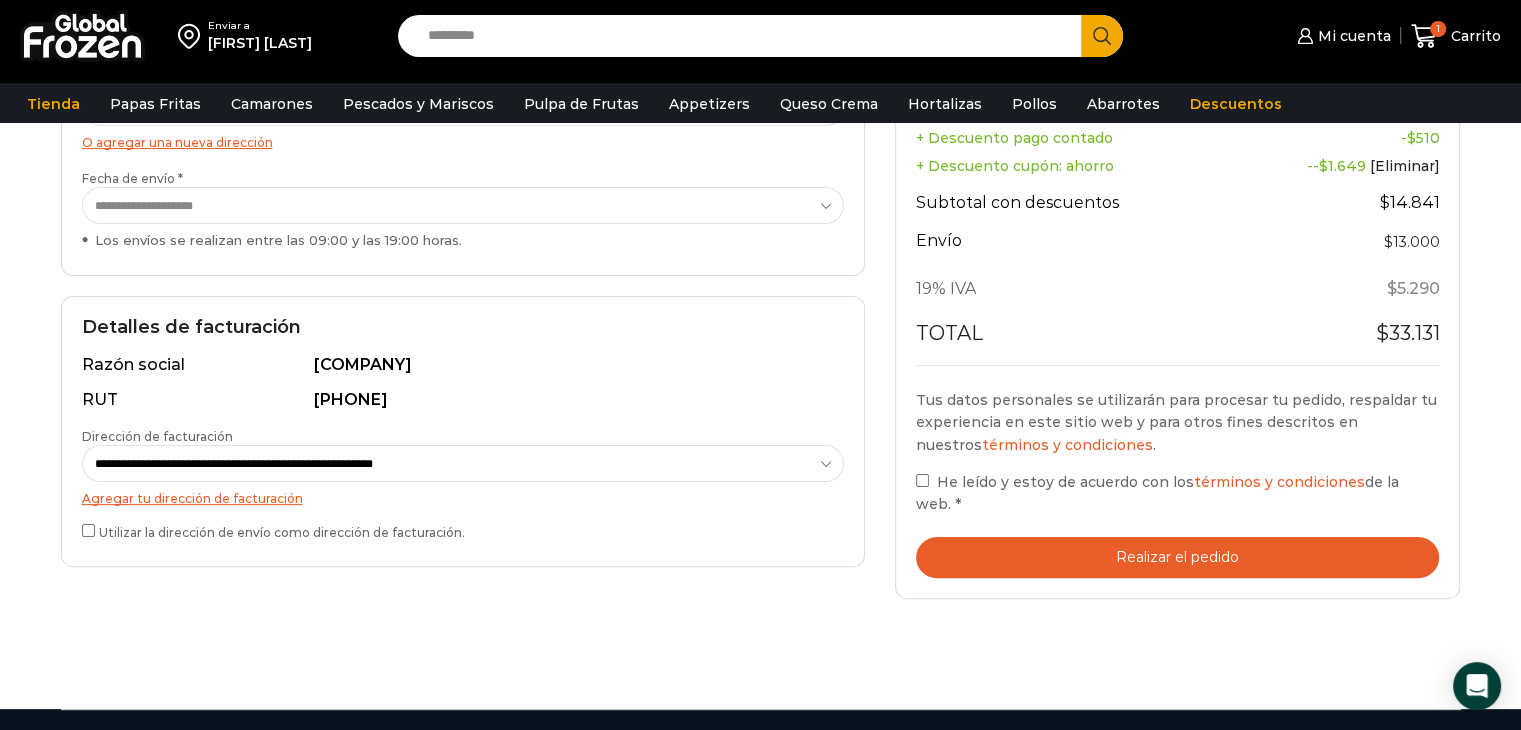 click on "Realizar el pedido" at bounding box center (1178, 557) 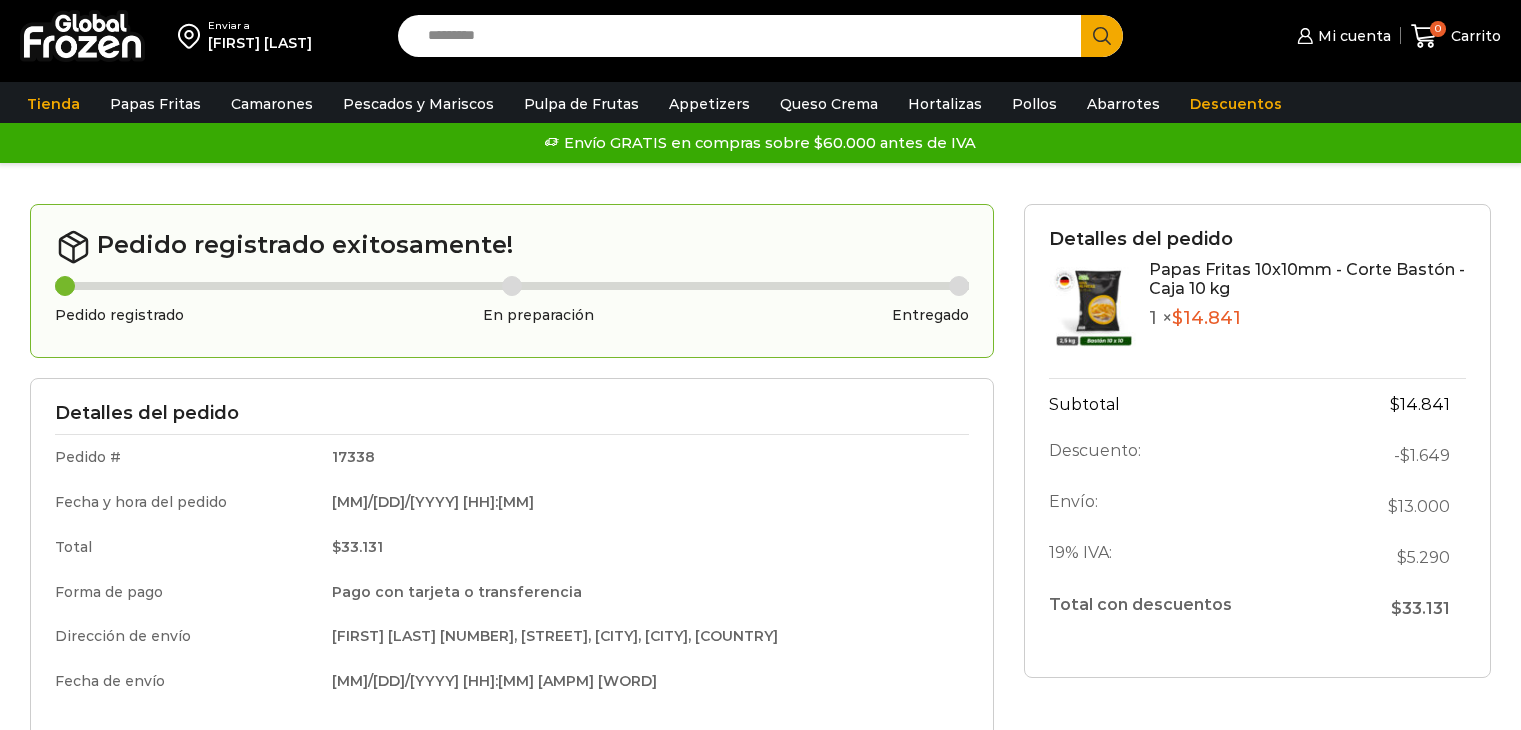 scroll, scrollTop: 0, scrollLeft: 0, axis: both 